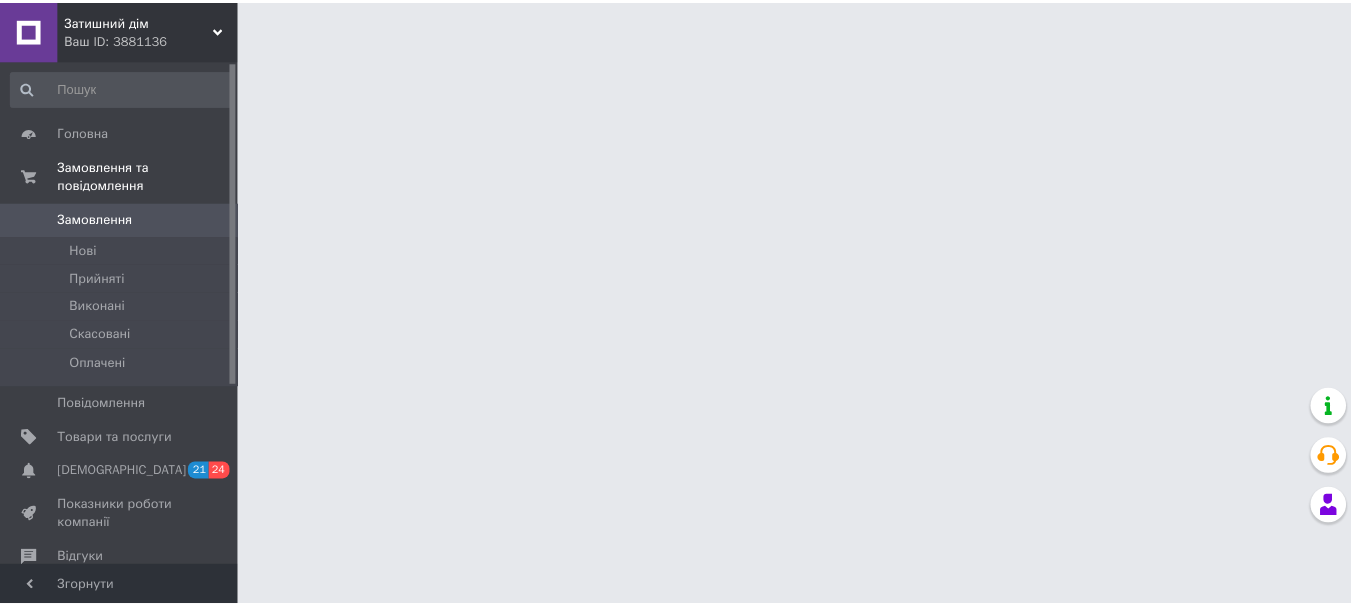scroll, scrollTop: 0, scrollLeft: 0, axis: both 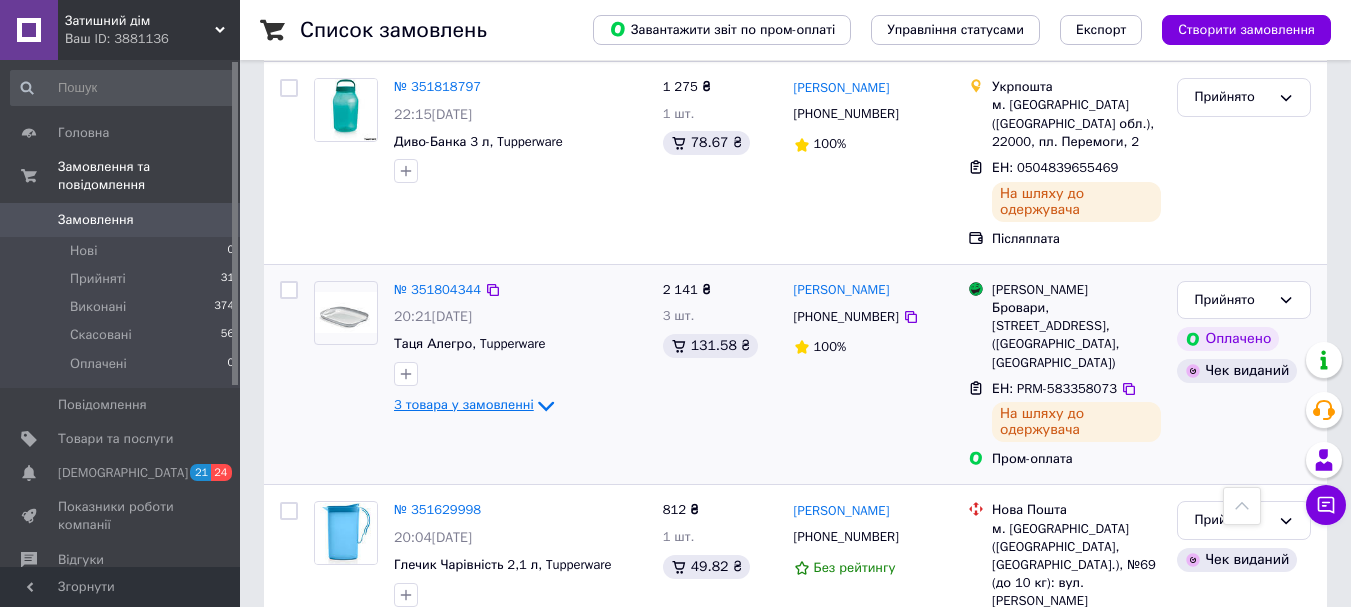 click 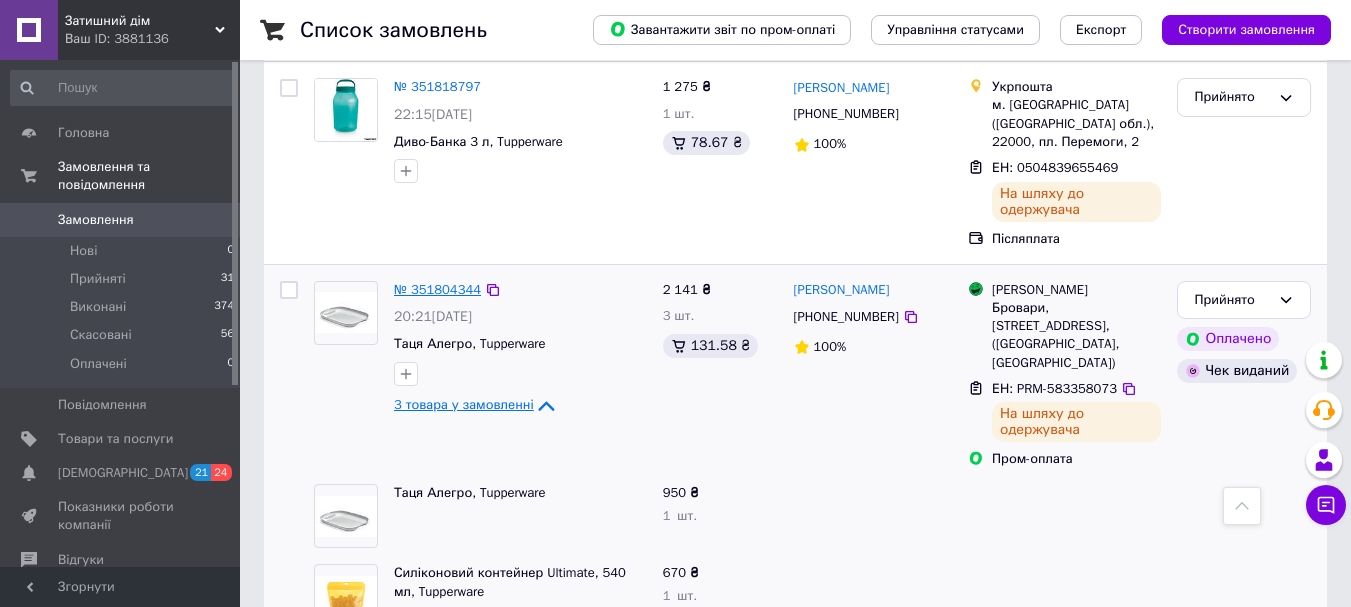 click on "№ 351804344" at bounding box center (437, 289) 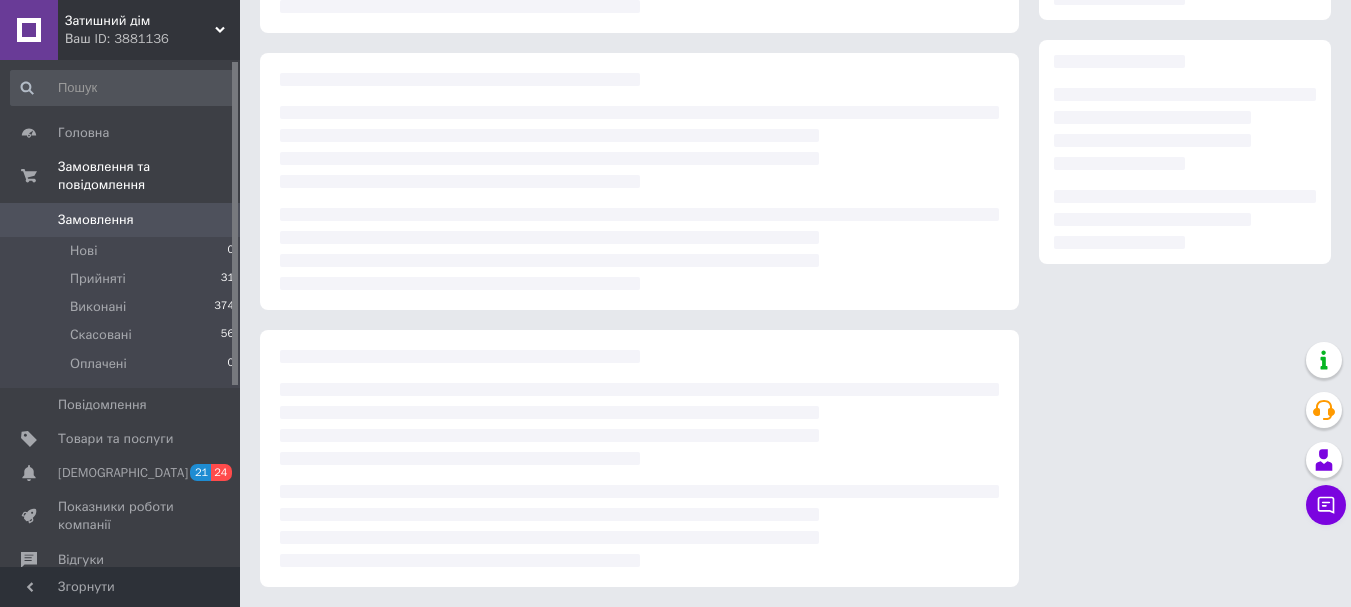 scroll, scrollTop: 0, scrollLeft: 0, axis: both 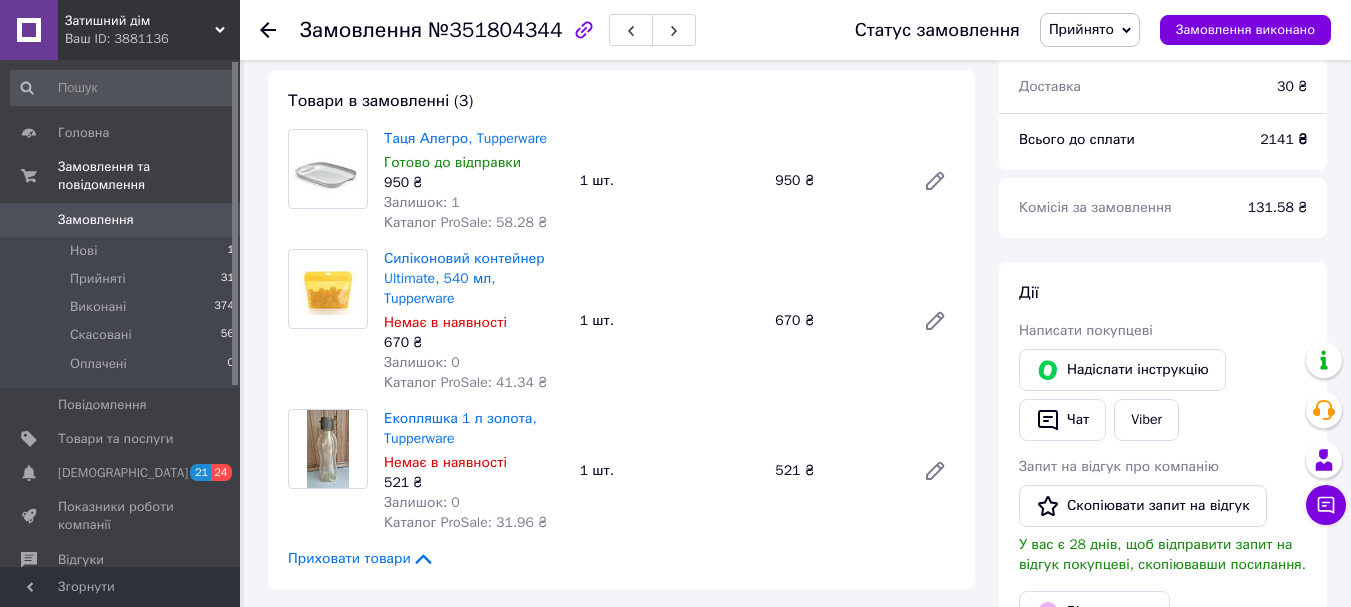 click 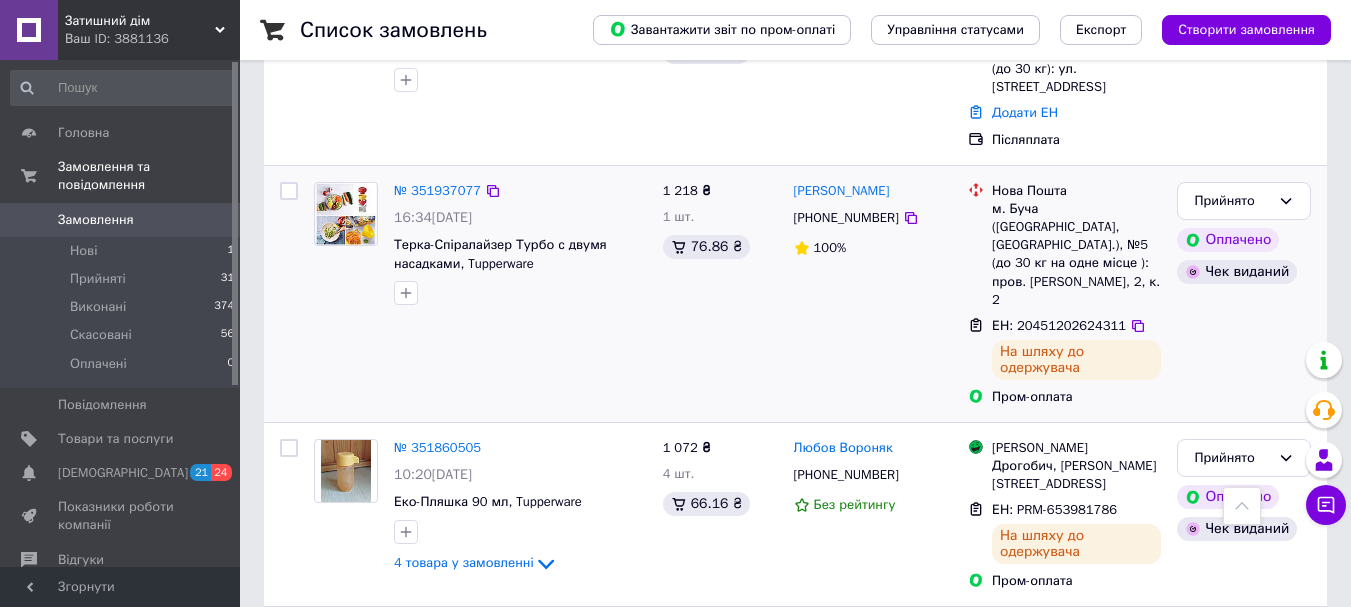 scroll, scrollTop: 520, scrollLeft: 0, axis: vertical 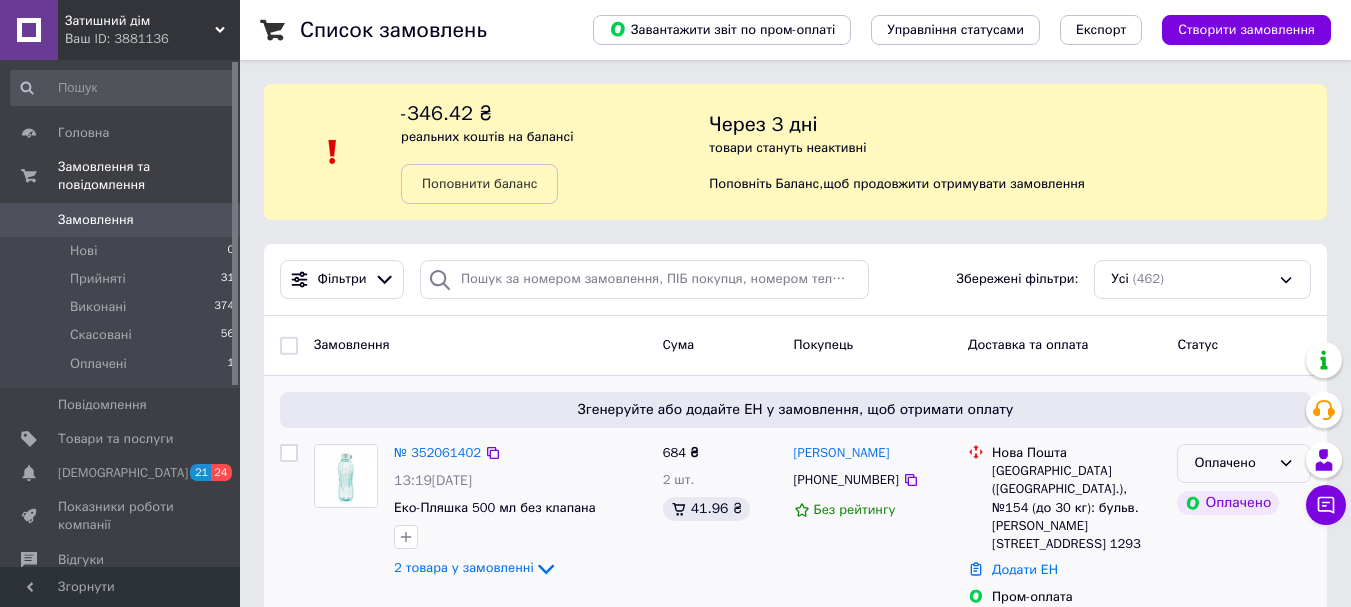 click 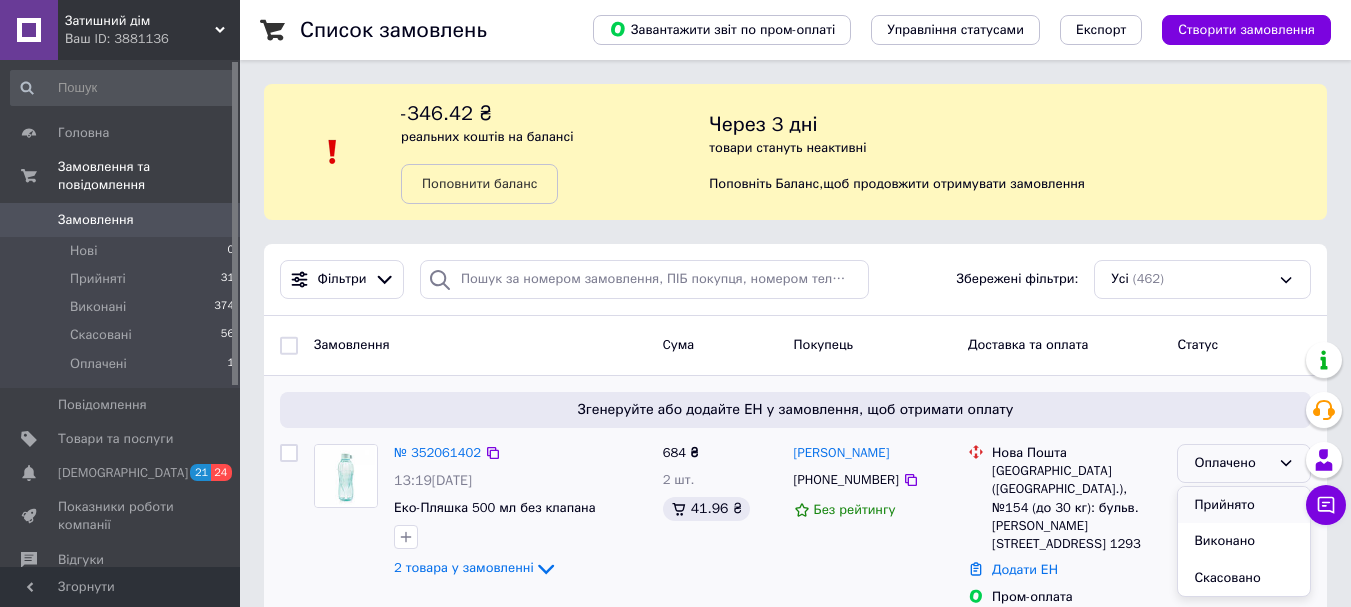 click on "Прийнято" at bounding box center (1244, 505) 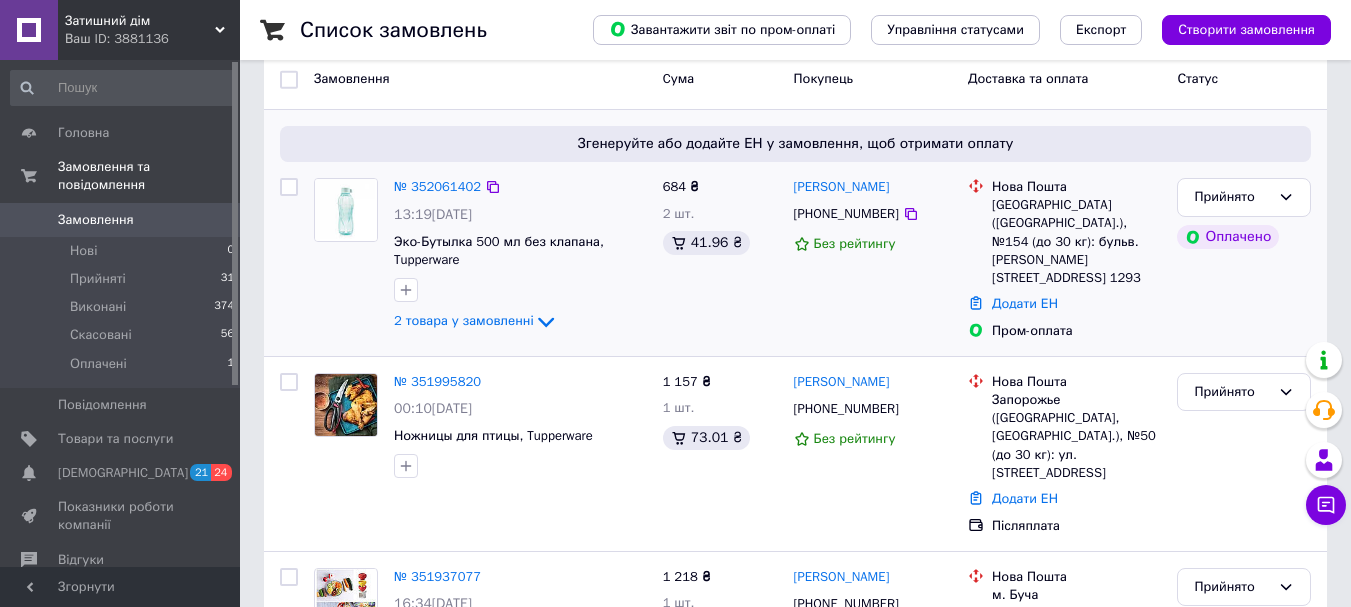 scroll, scrollTop: 333, scrollLeft: 0, axis: vertical 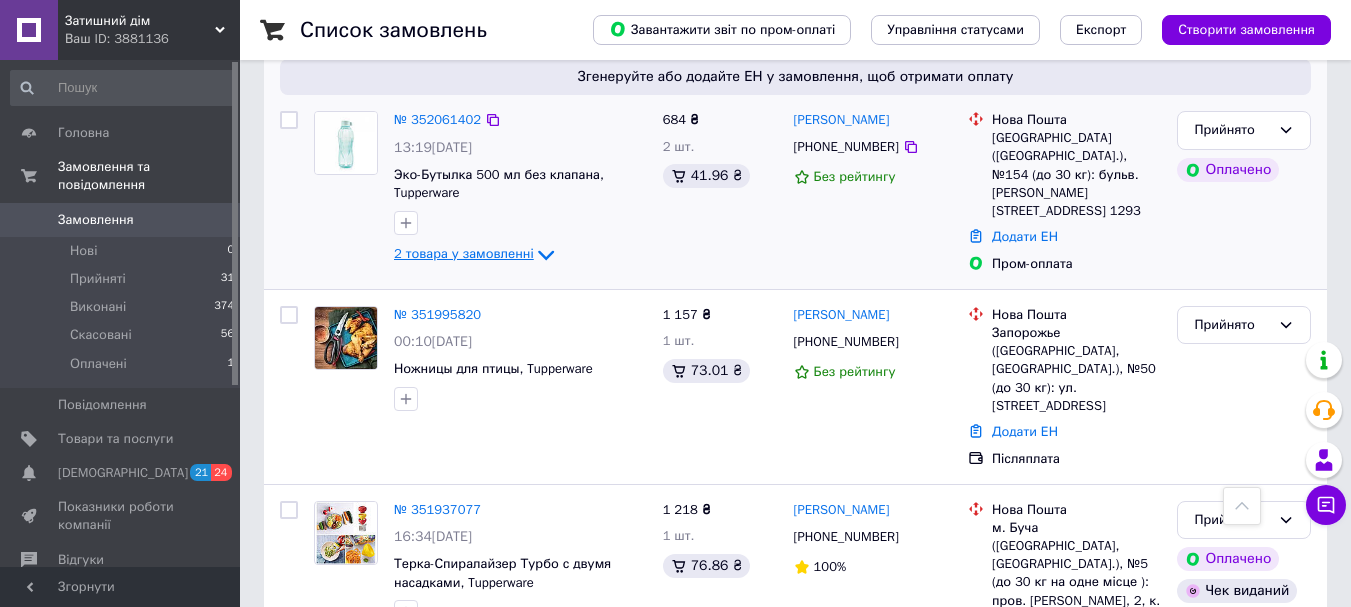 click 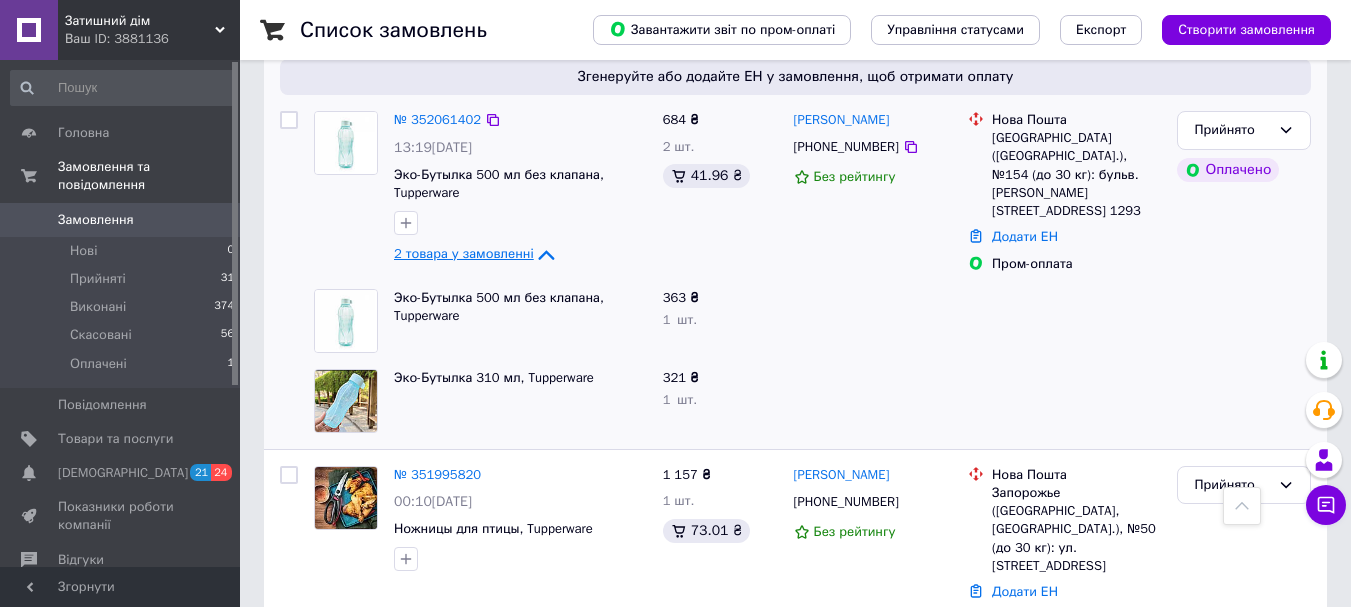 click 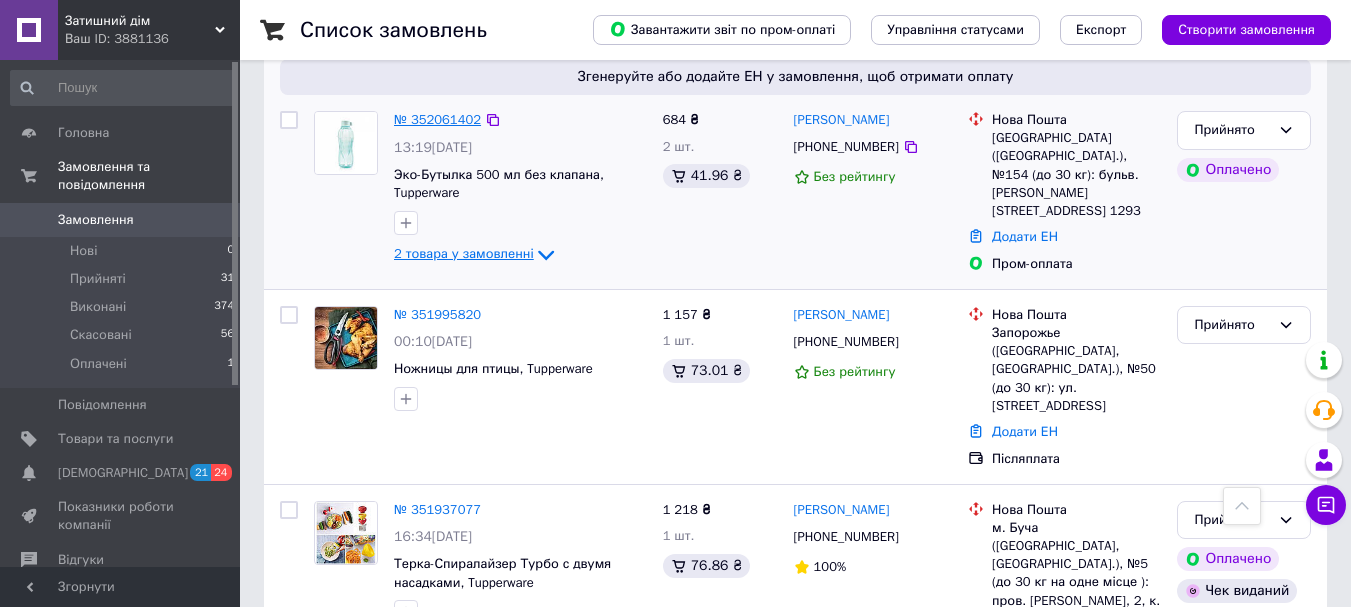 click on "№ 352061402" at bounding box center [437, 119] 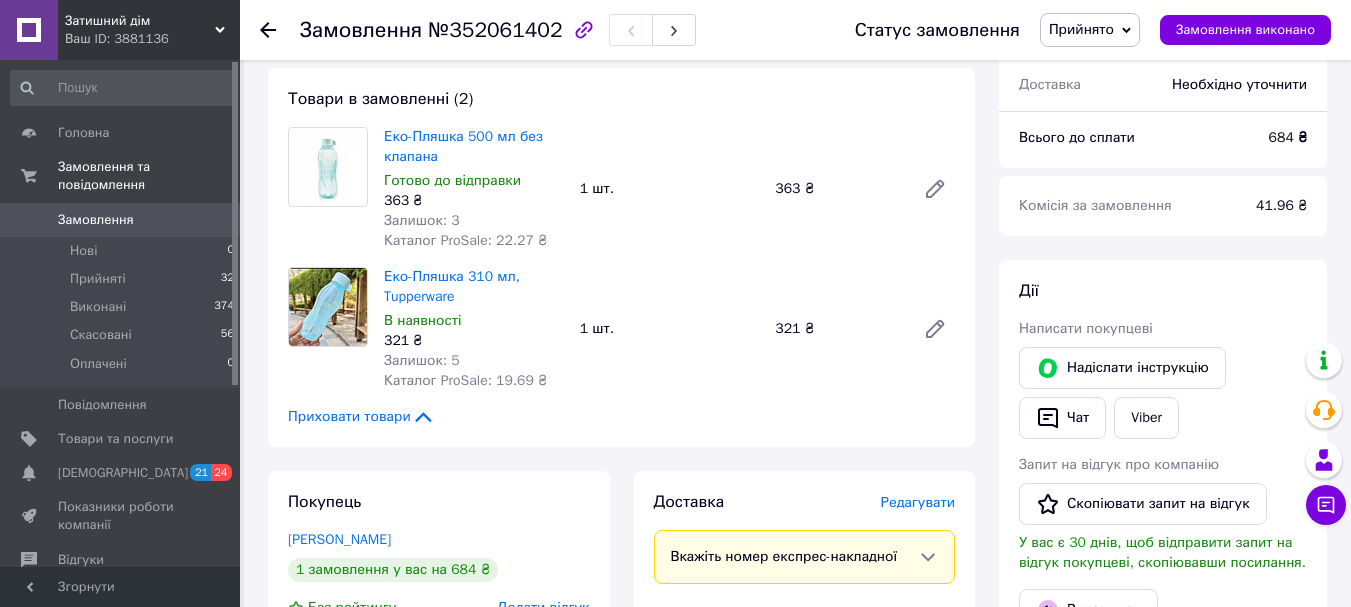 scroll, scrollTop: 161, scrollLeft: 0, axis: vertical 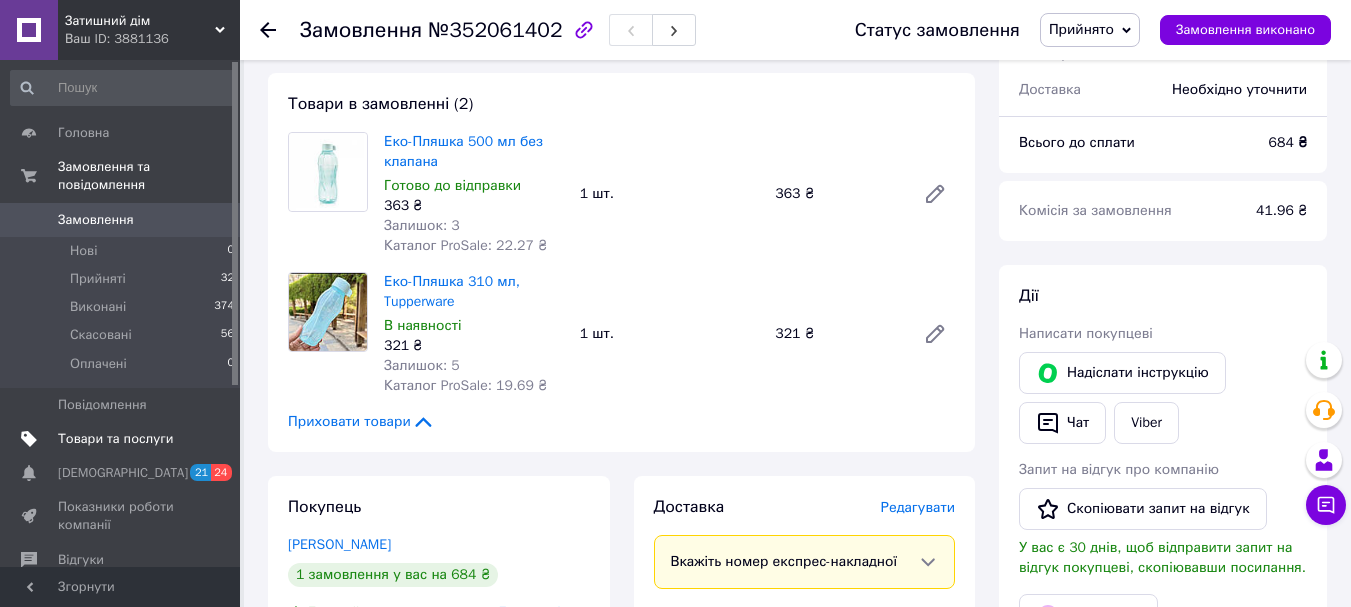 click on "Товари та послуги" at bounding box center [115, 439] 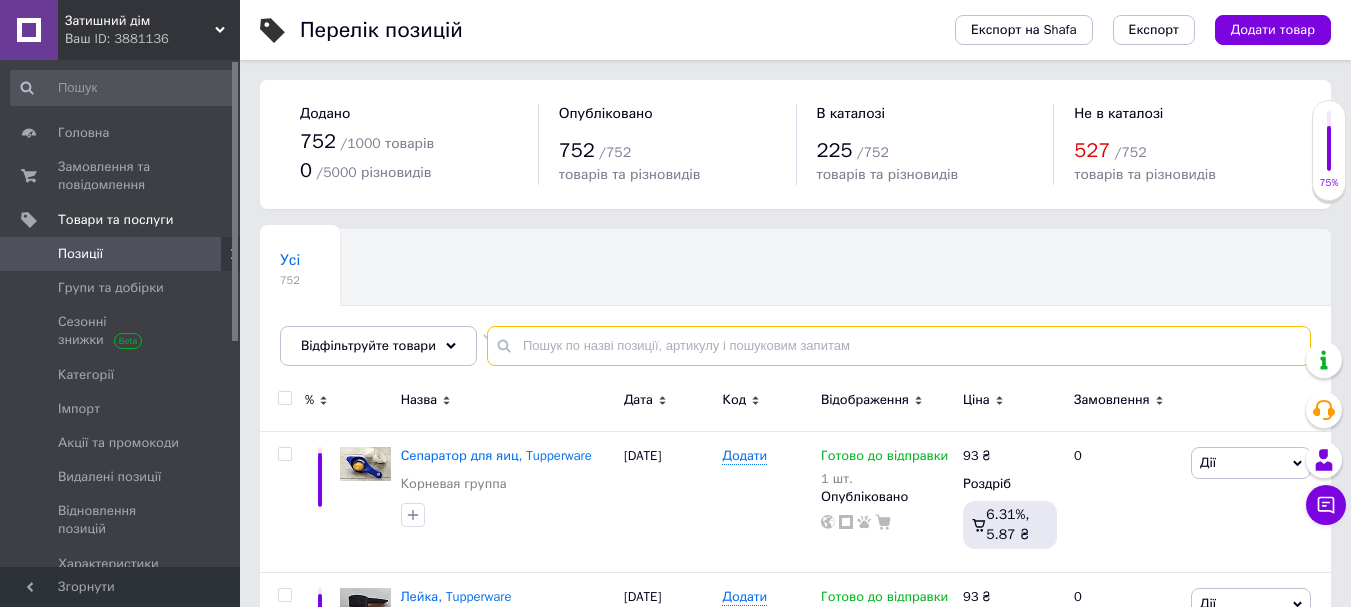 click at bounding box center (899, 346) 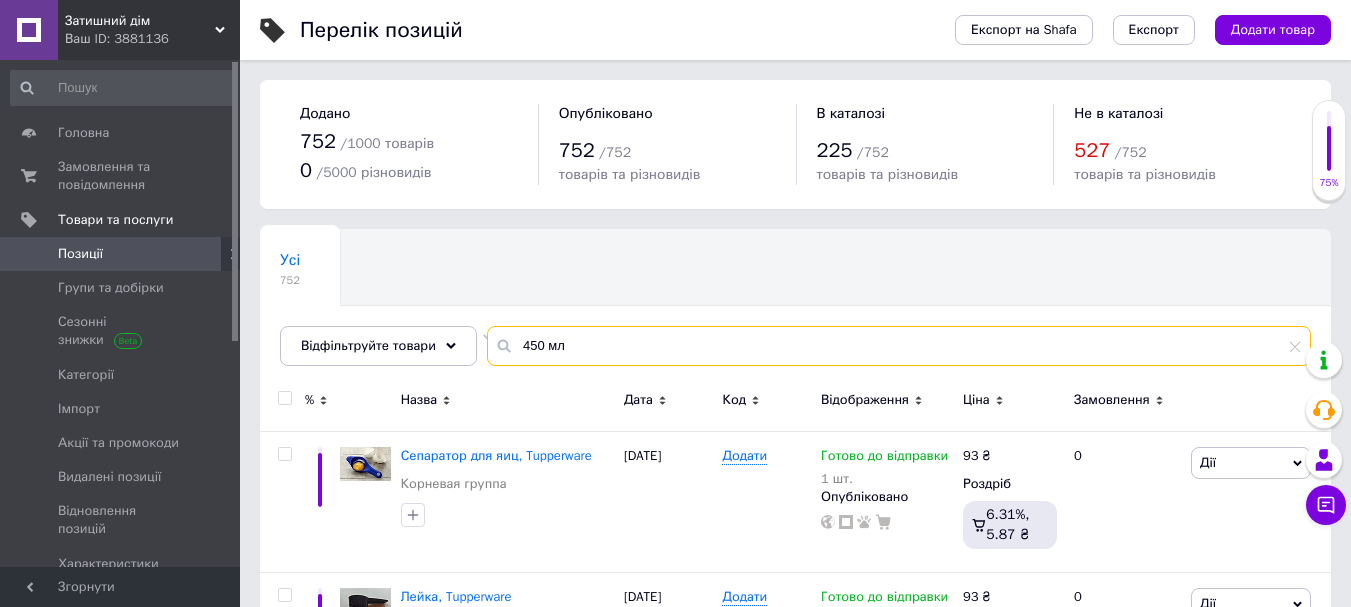 type on "450 мл" 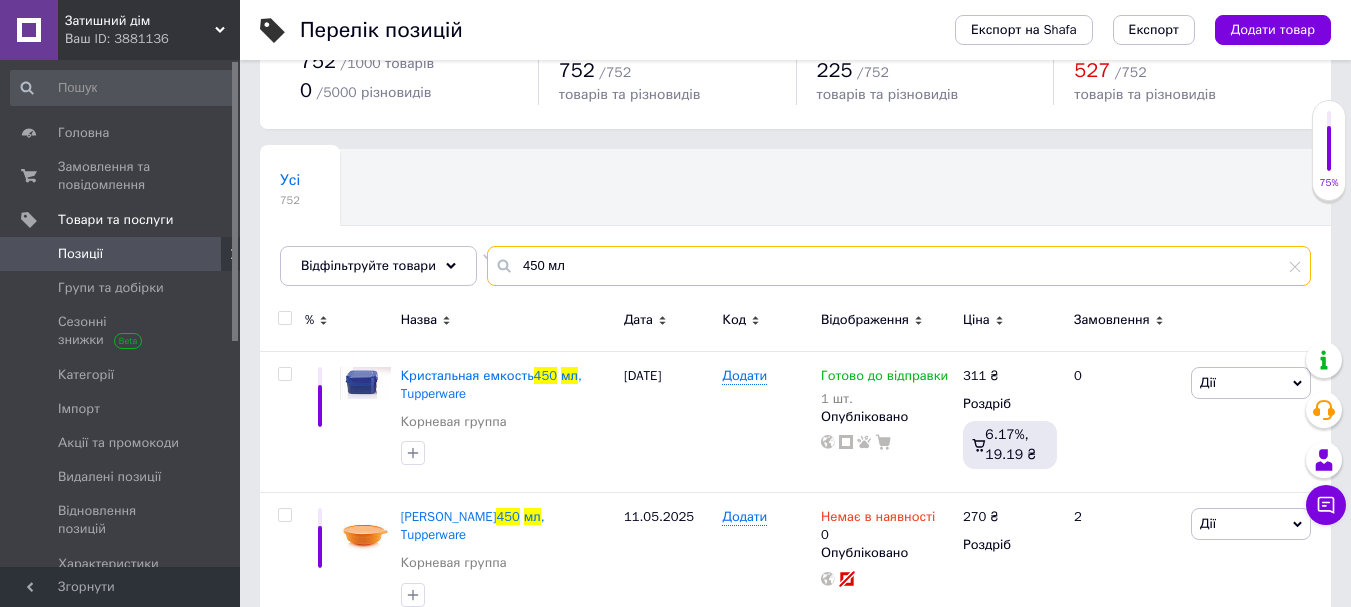 scroll, scrollTop: 93, scrollLeft: 0, axis: vertical 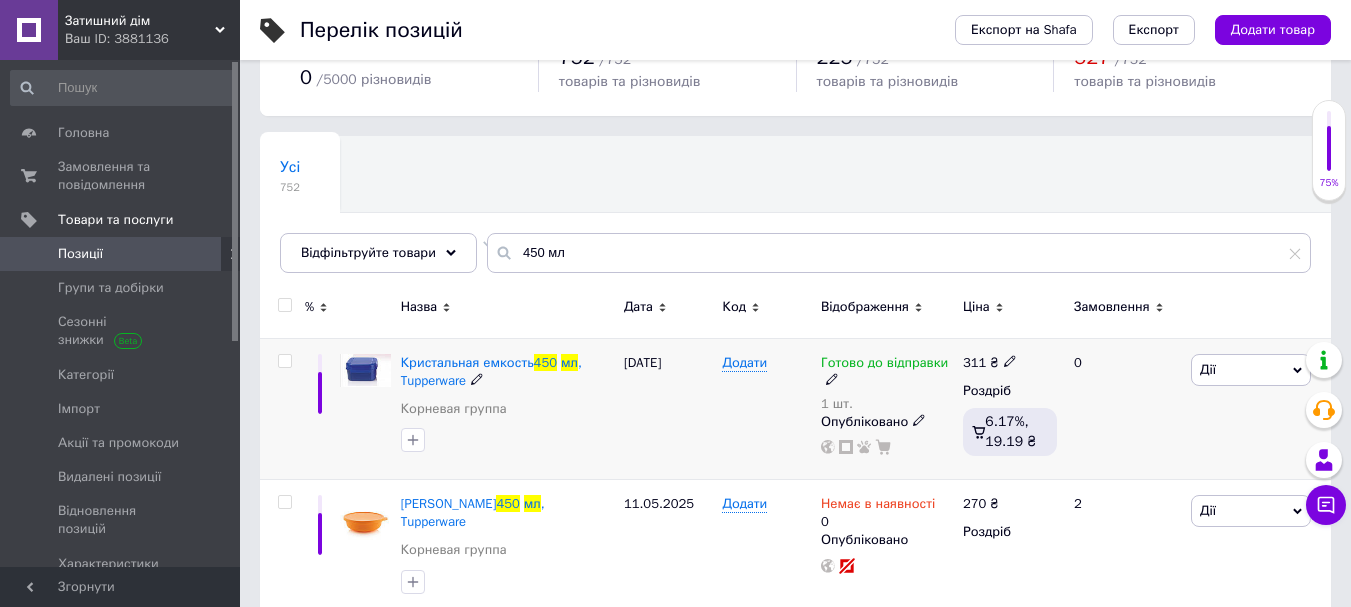 click on "Готово до відправки" at bounding box center (884, 365) 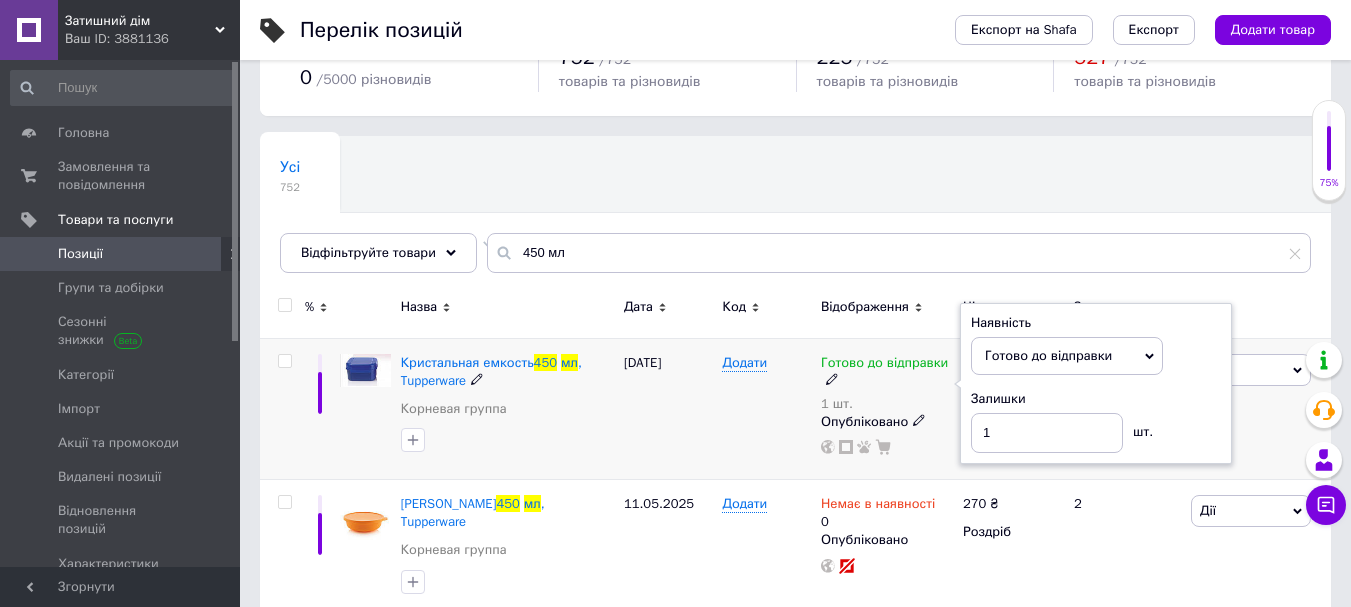 drag, startPoint x: 1217, startPoint y: 399, endPoint x: 1185, endPoint y: 403, distance: 32.24903 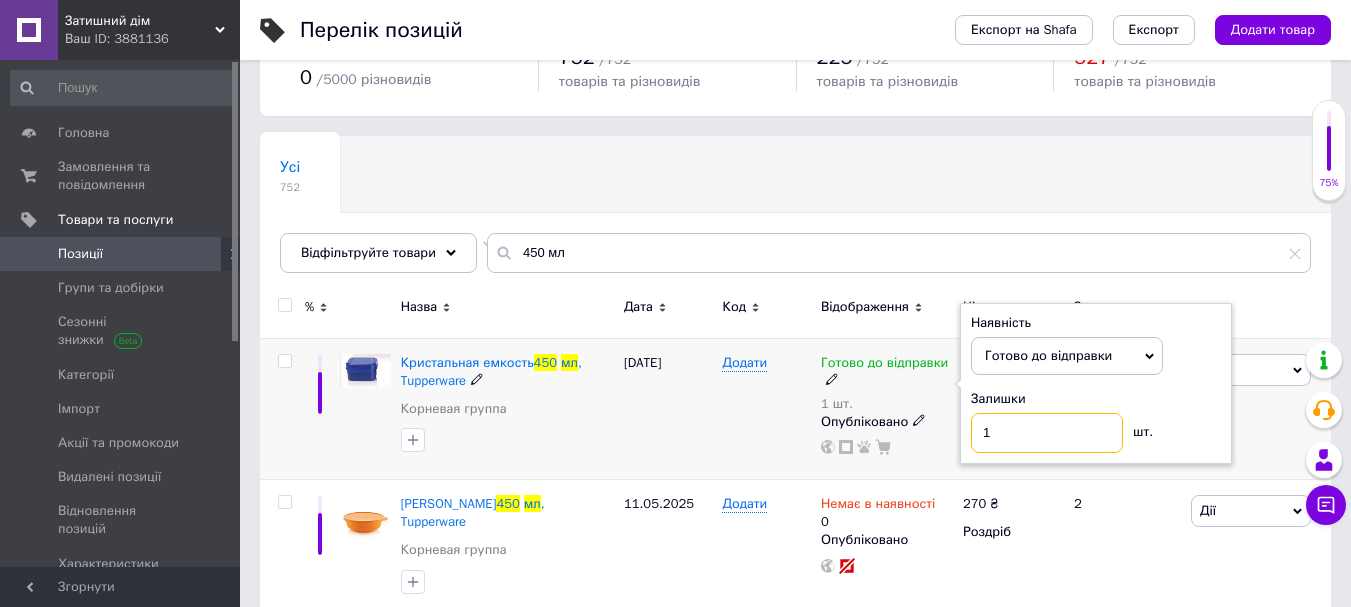 drag, startPoint x: 1029, startPoint y: 421, endPoint x: 873, endPoint y: 429, distance: 156.20499 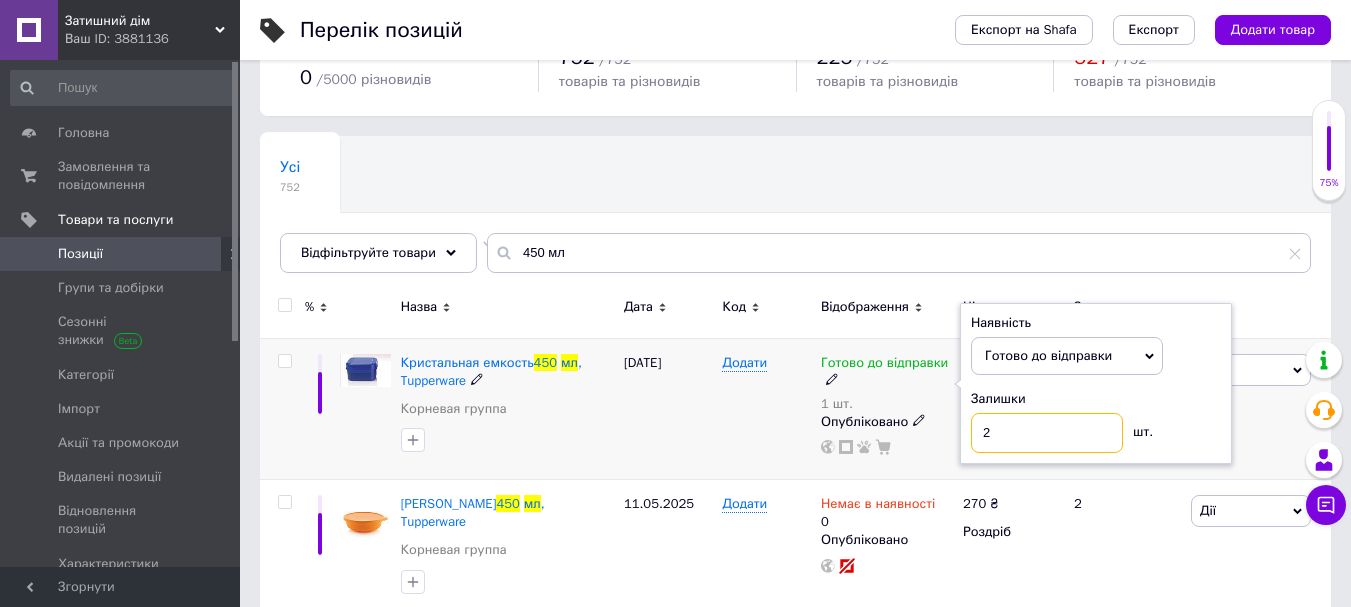 type on "2" 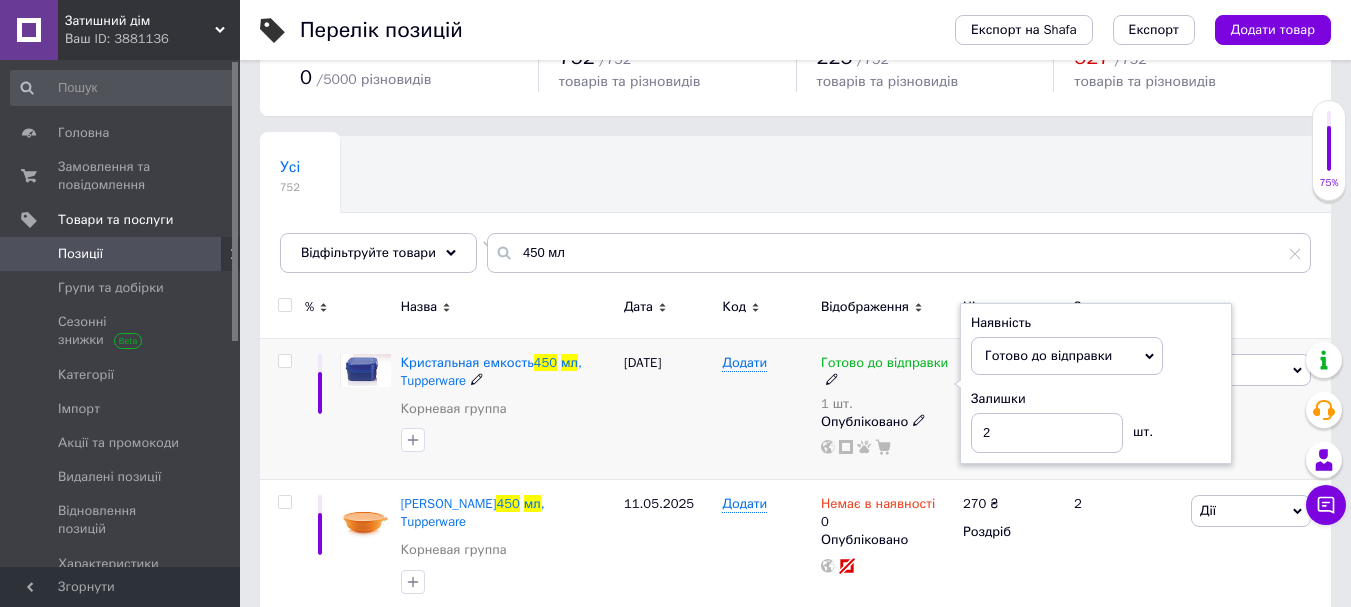 click on "[DATE]" at bounding box center [668, 408] 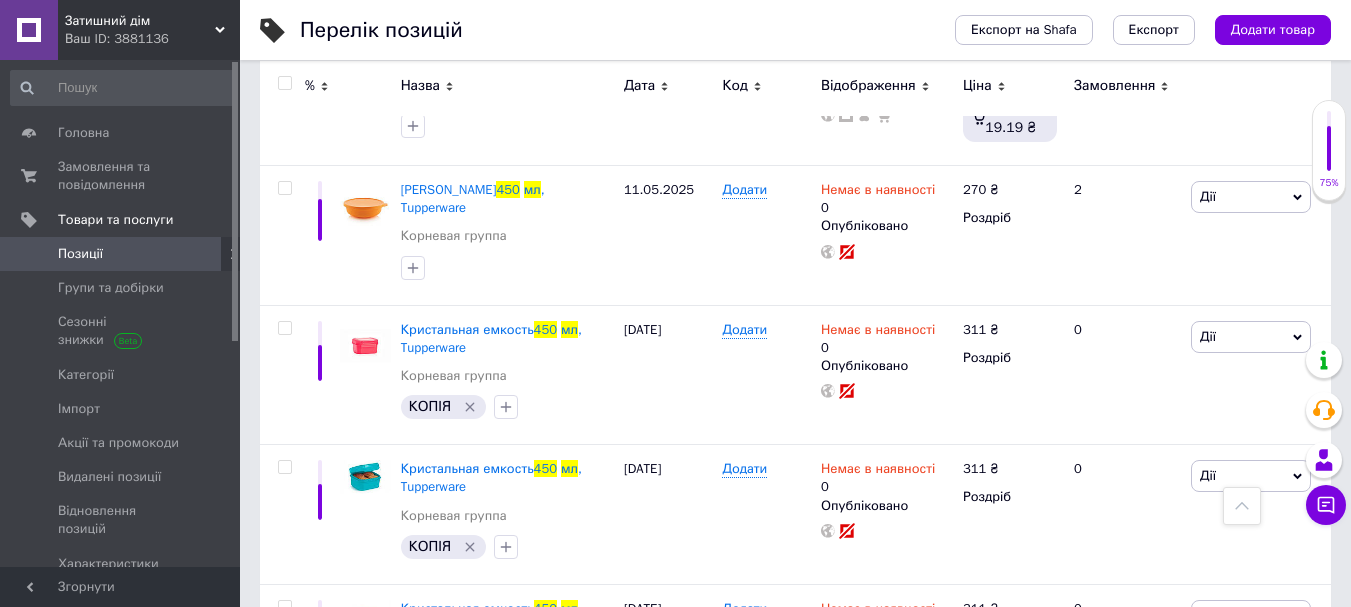 scroll, scrollTop: 420, scrollLeft: 0, axis: vertical 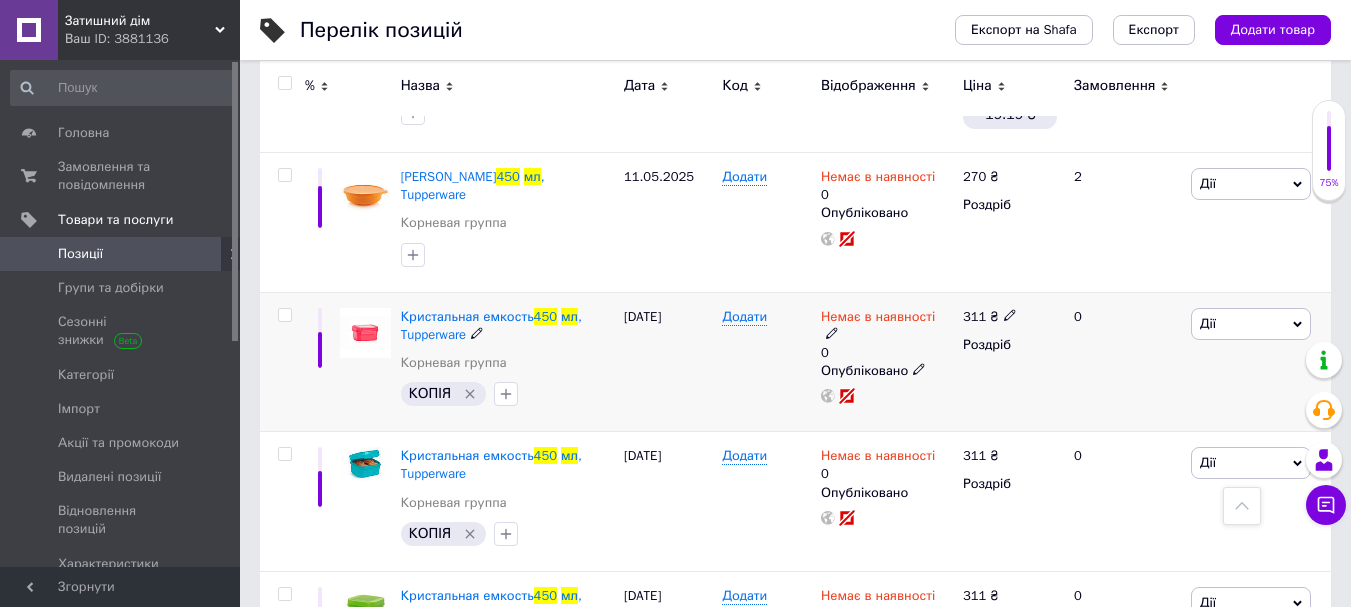 click on "Немає в наявності" at bounding box center (878, 319) 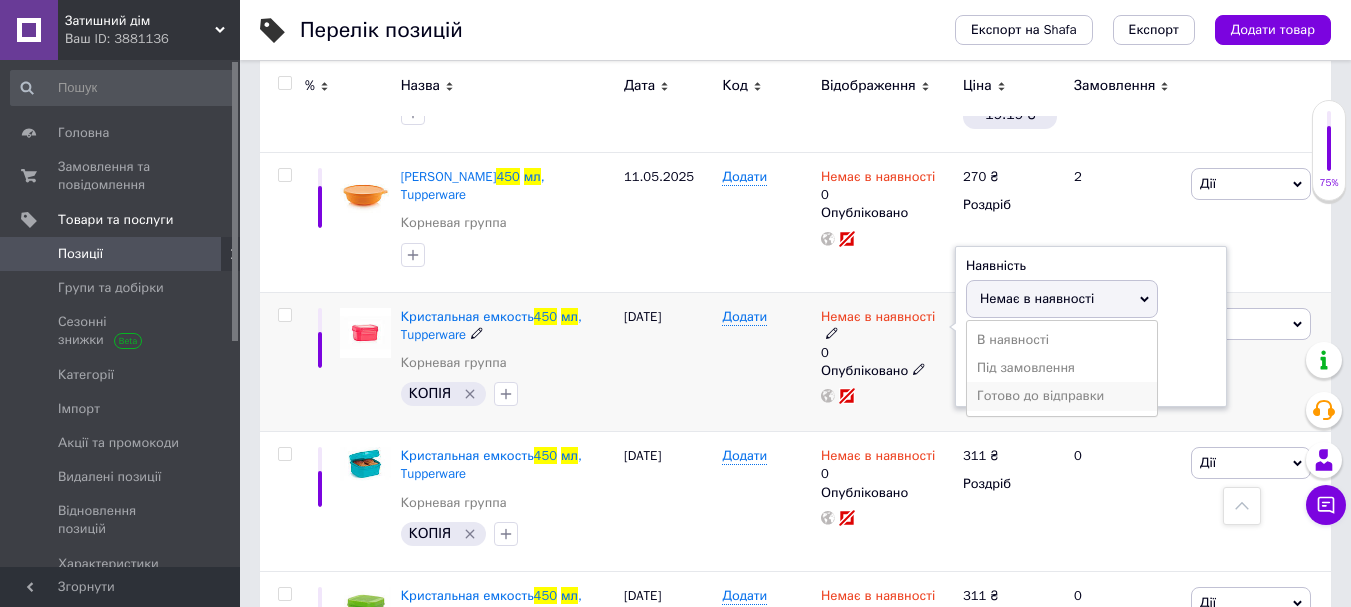 click on "Готово до відправки" at bounding box center (1062, 396) 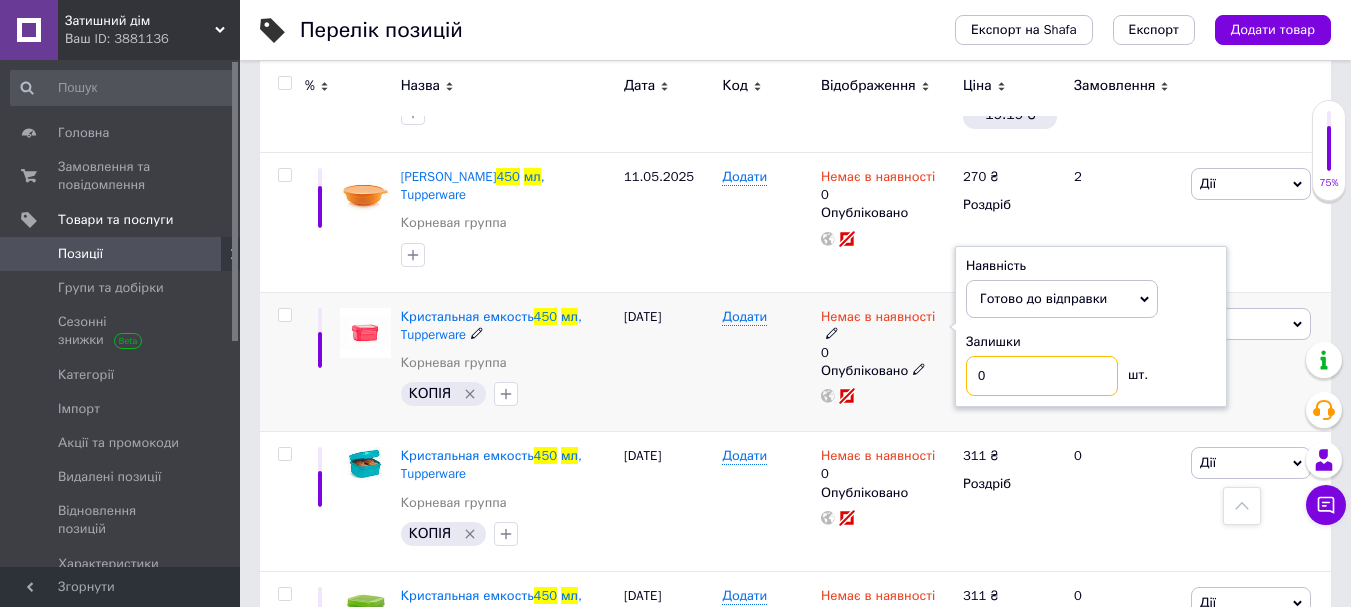 drag, startPoint x: 1013, startPoint y: 363, endPoint x: 879, endPoint y: 359, distance: 134.0597 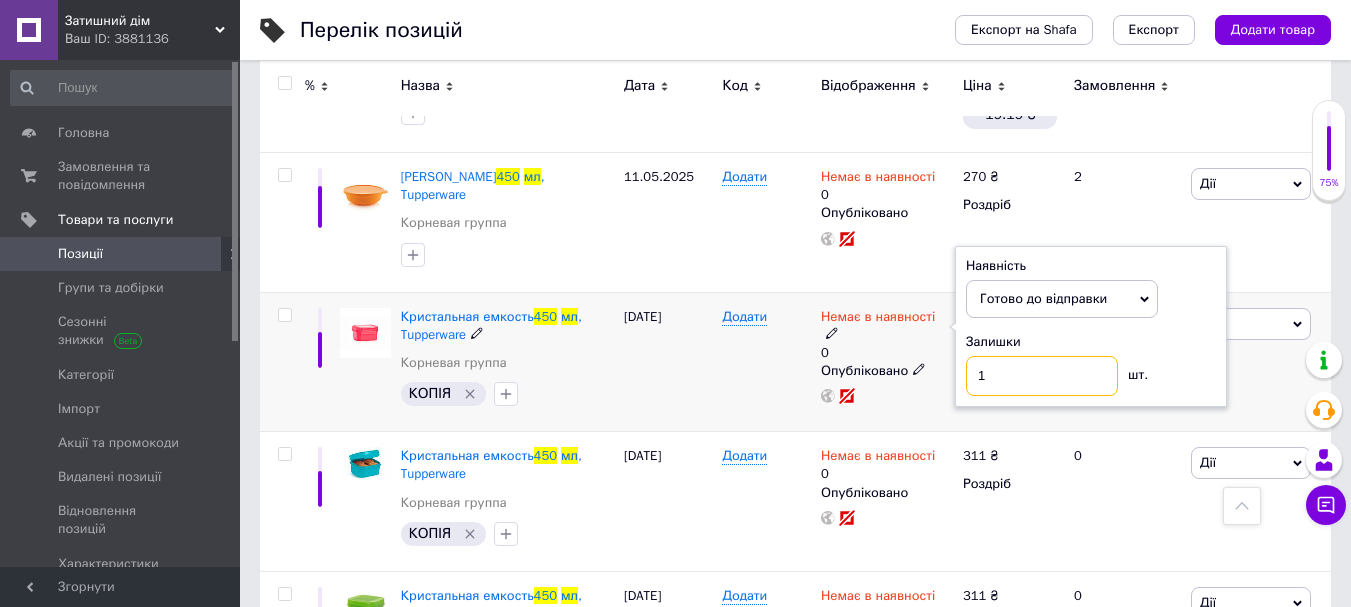 type on "1" 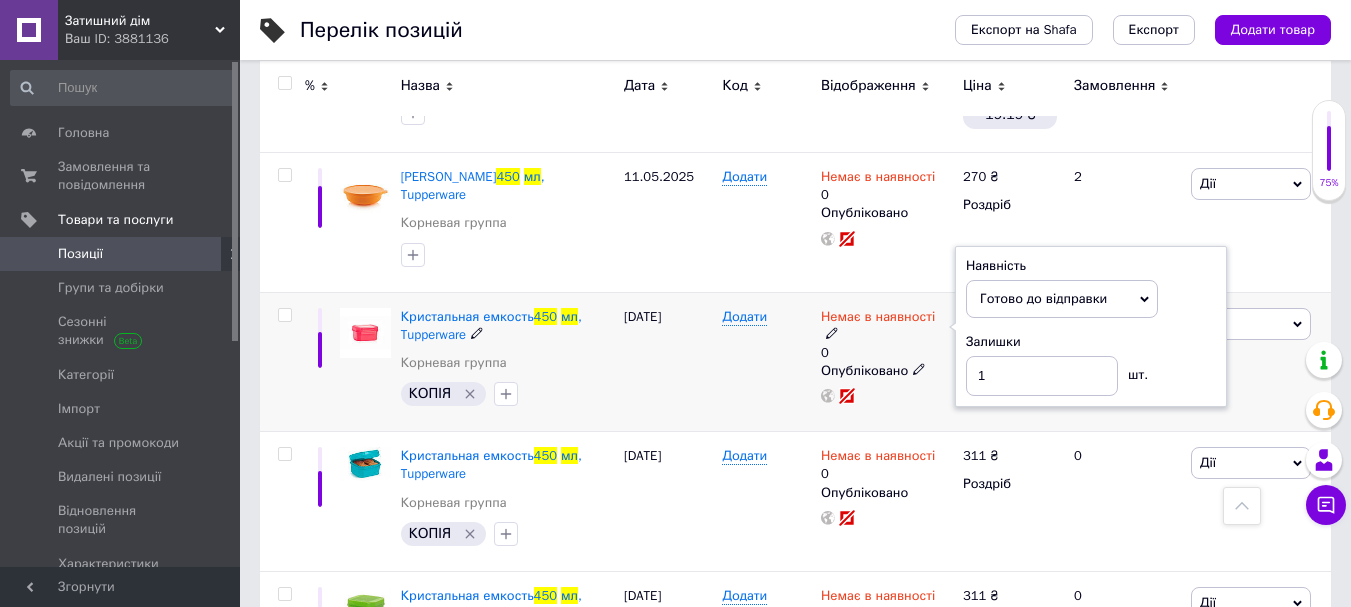 click on "[DATE]" at bounding box center (668, 362) 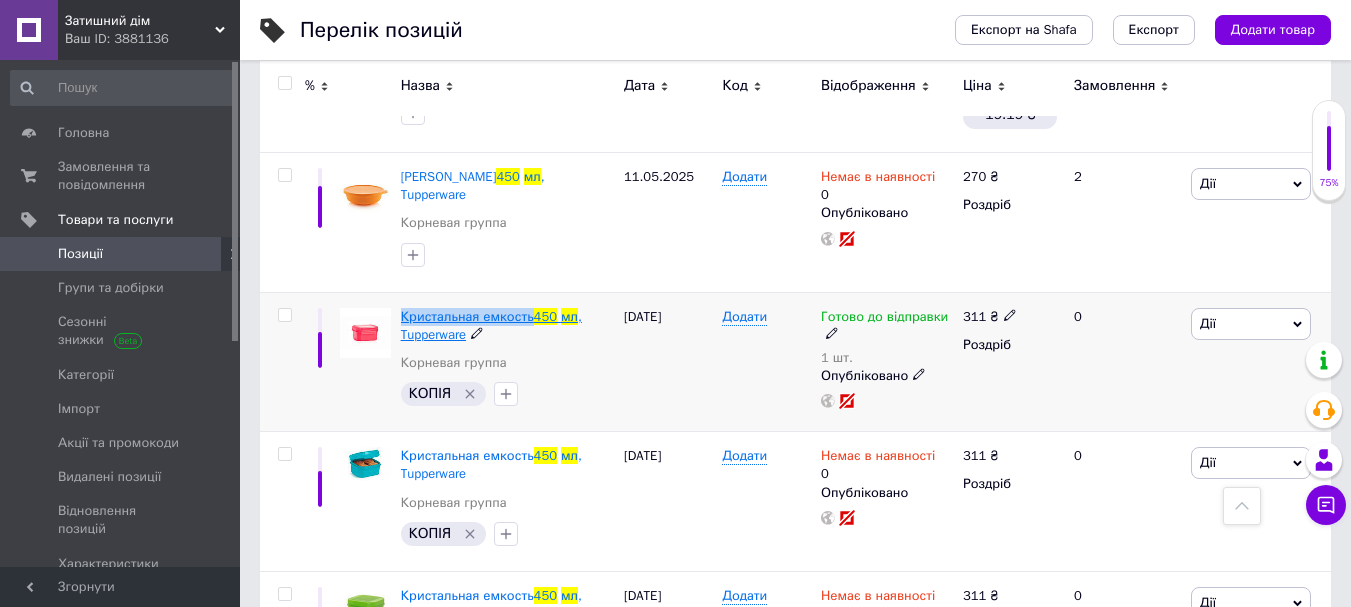 drag, startPoint x: 395, startPoint y: 295, endPoint x: 527, endPoint y: 295, distance: 132 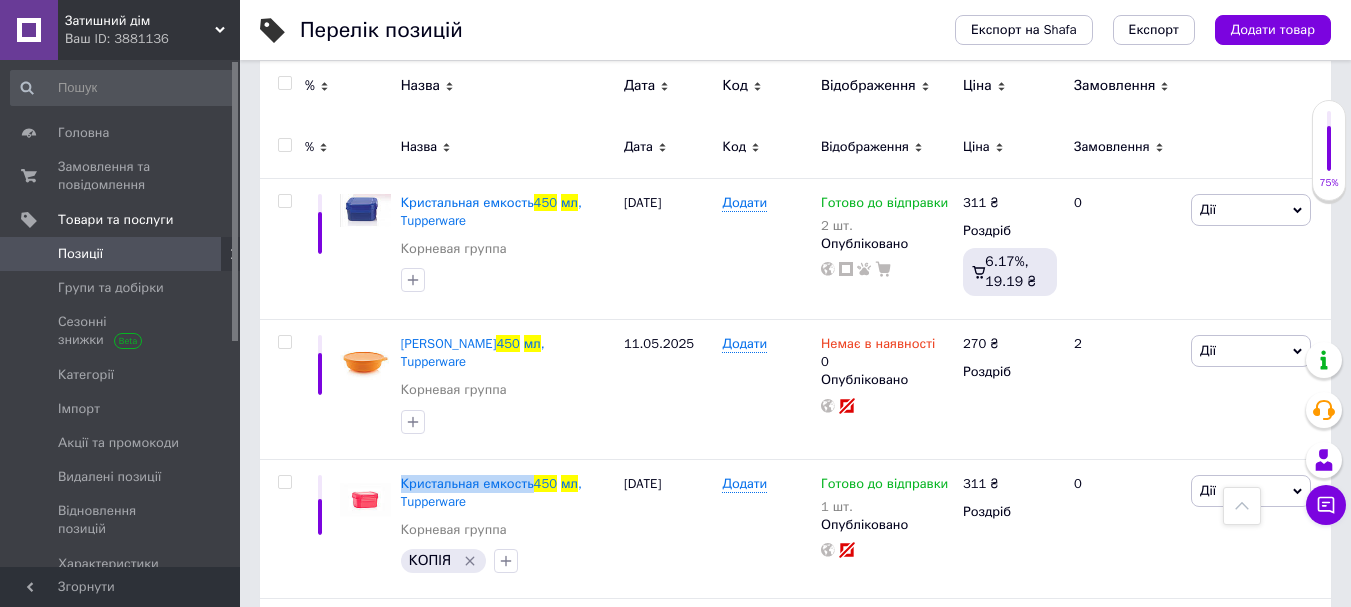 scroll, scrollTop: 0, scrollLeft: 0, axis: both 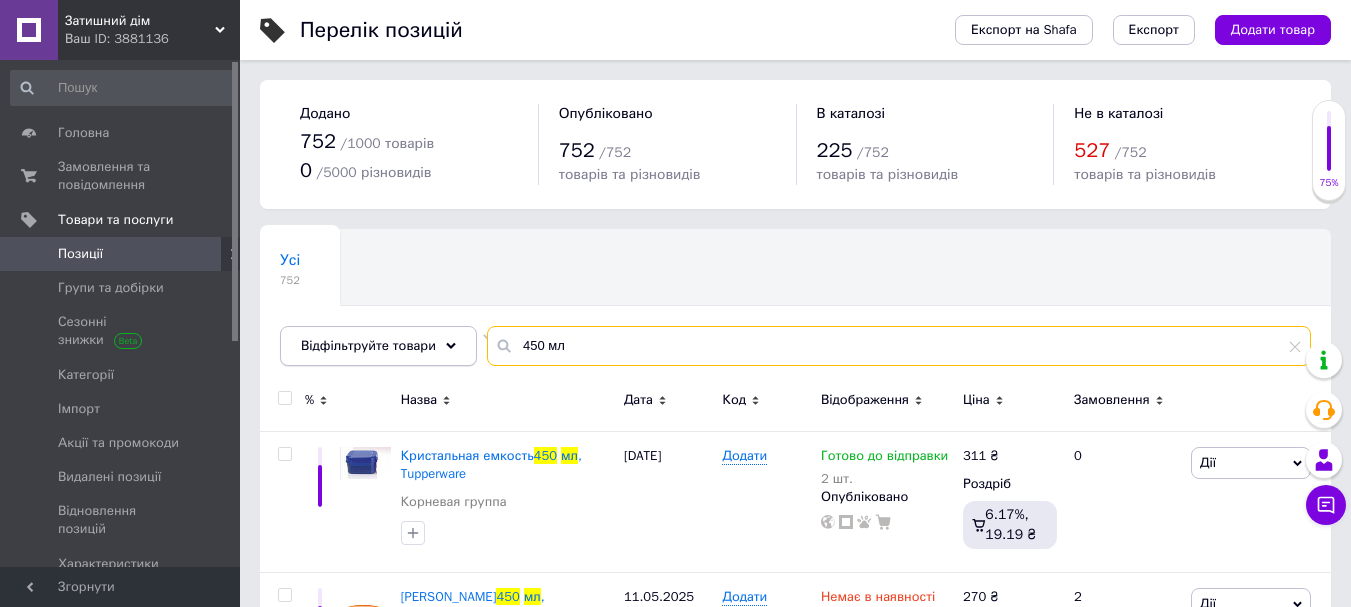 drag, startPoint x: 581, startPoint y: 343, endPoint x: 391, endPoint y: 337, distance: 190.09471 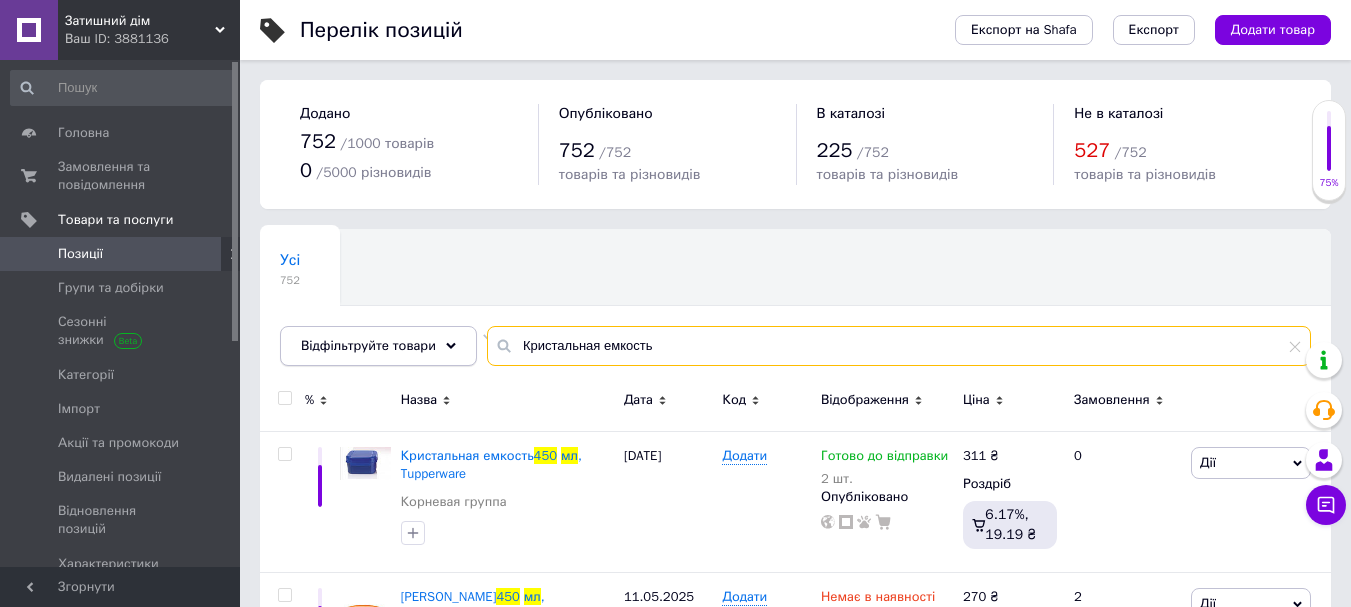 type on "Кристальная емкость" 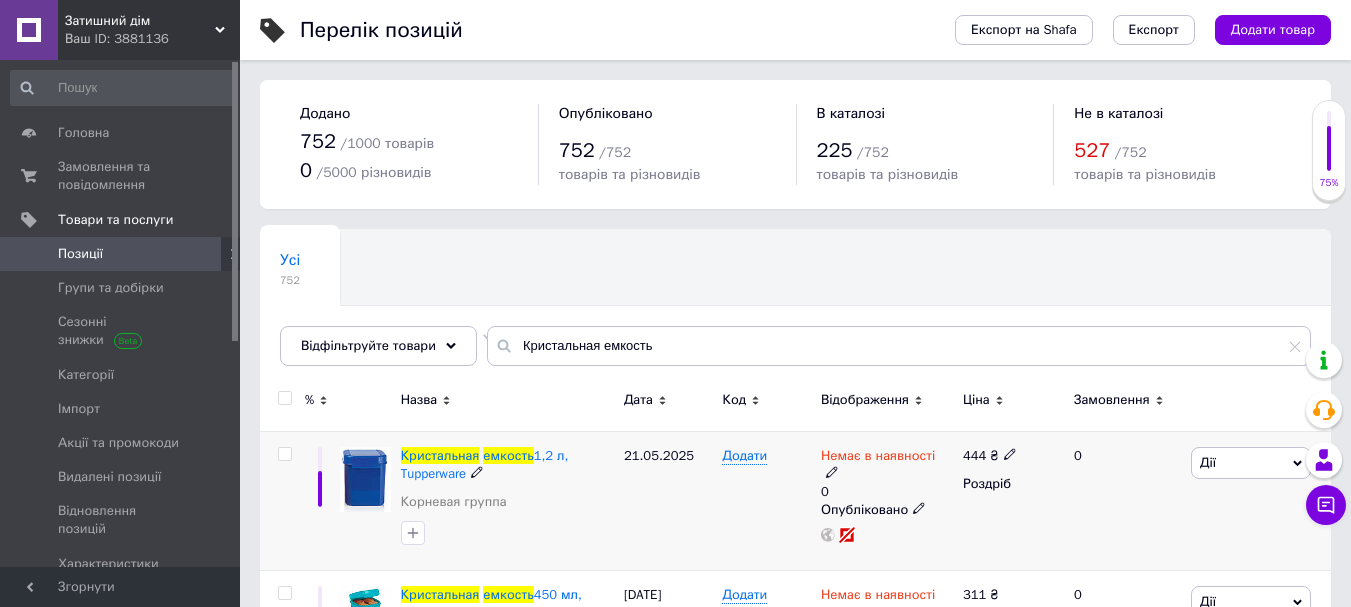 click on "Немає в наявності 0 Опубліковано" at bounding box center (887, 501) 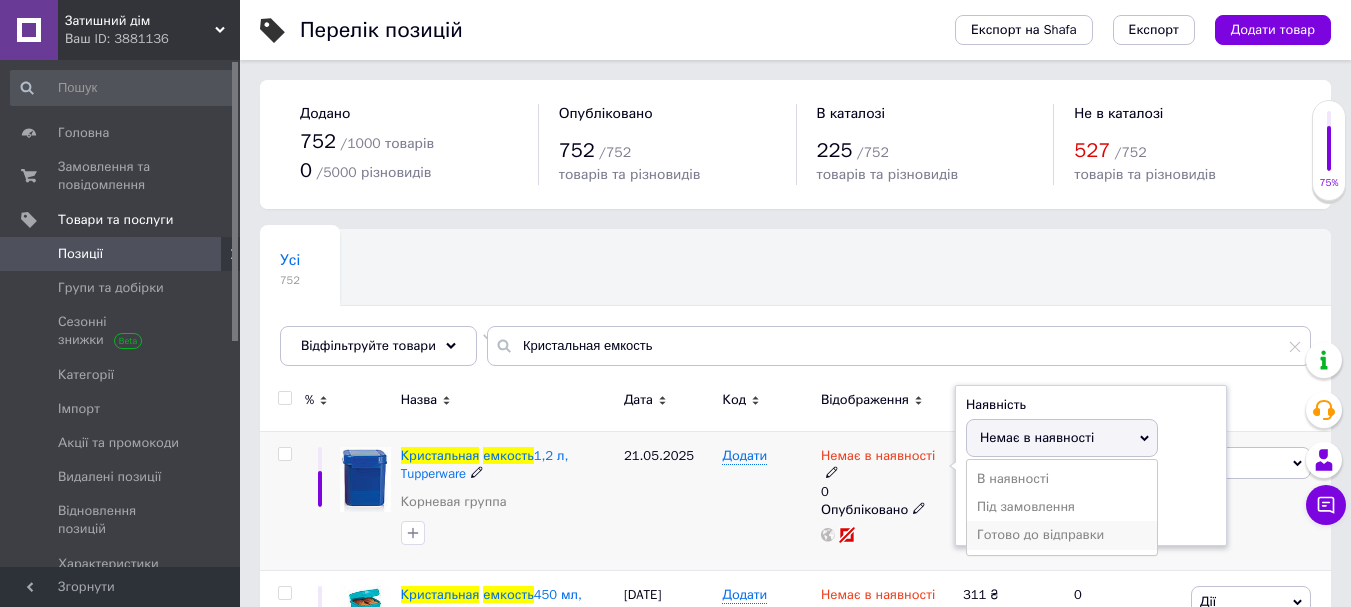 click on "Готово до відправки" at bounding box center [1062, 535] 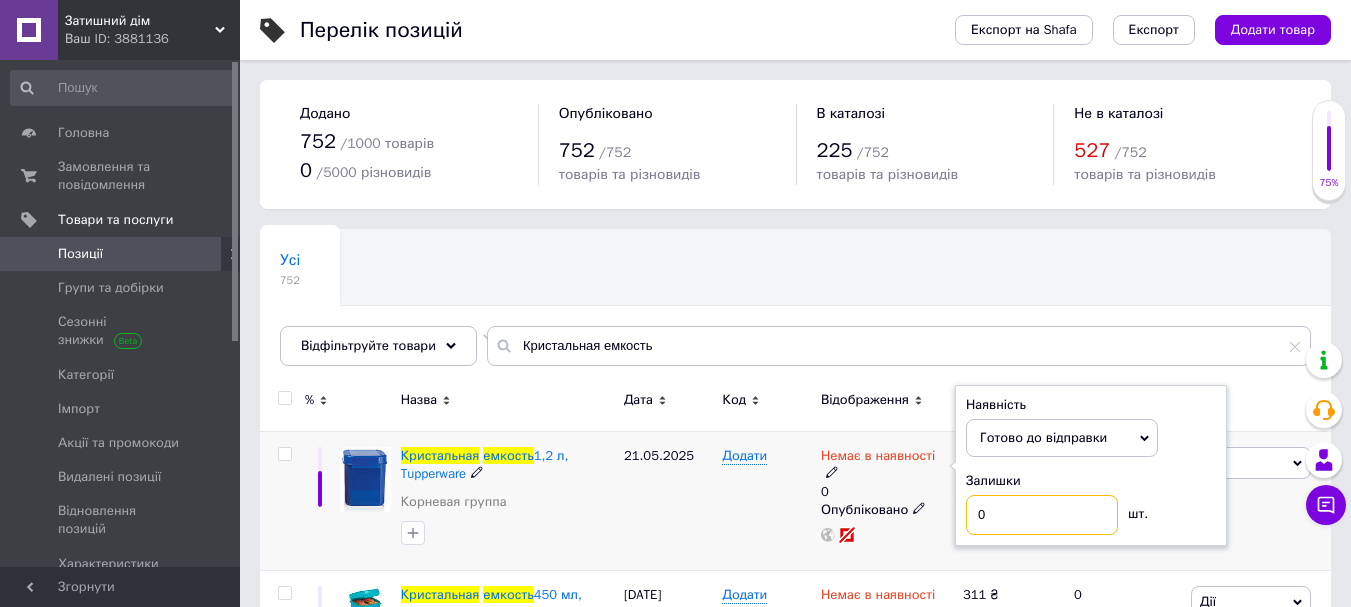 drag, startPoint x: 997, startPoint y: 507, endPoint x: 915, endPoint y: 523, distance: 83.546394 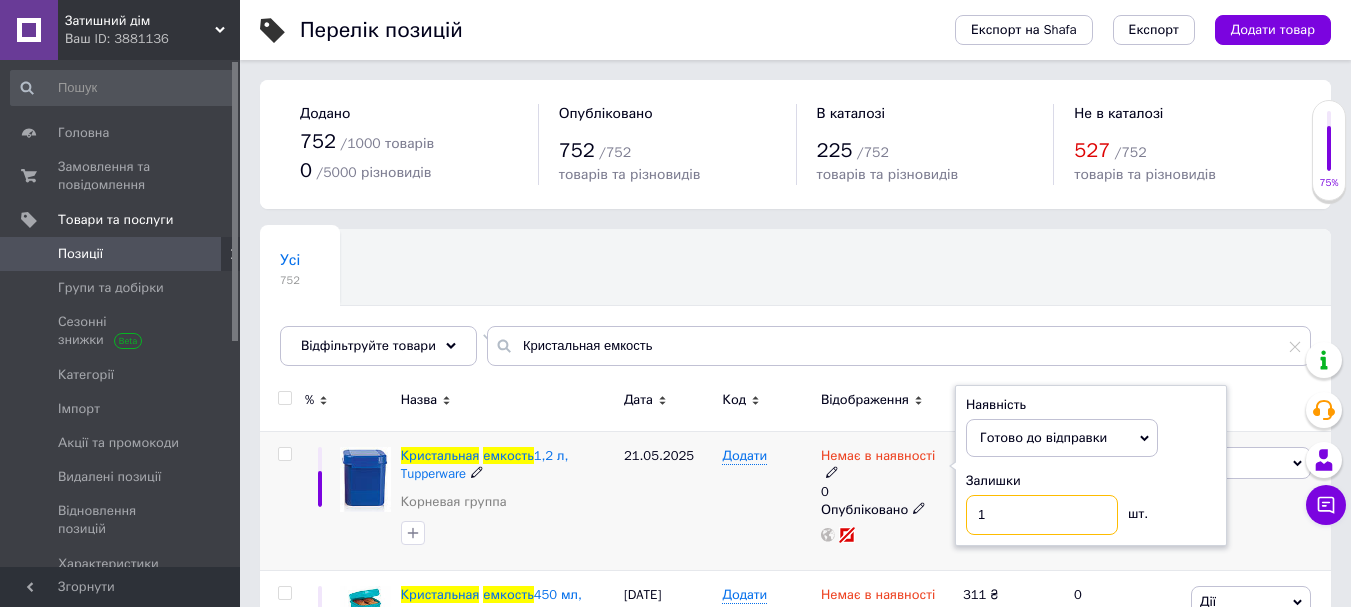 type on "1" 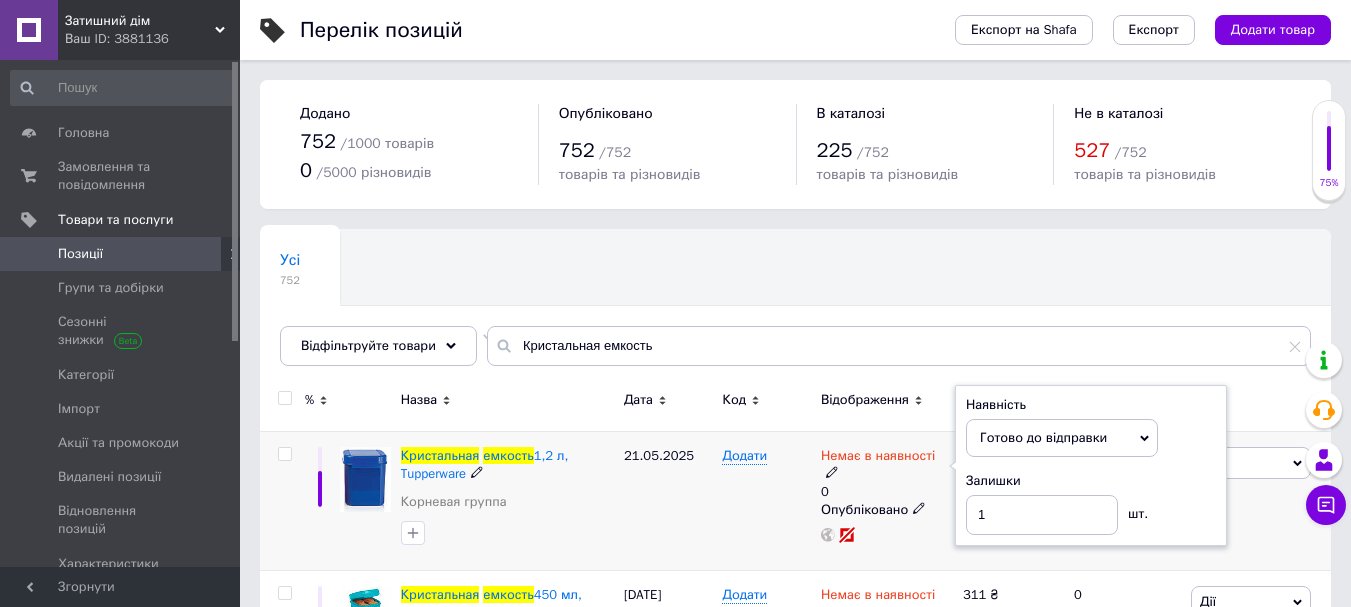 click on "21.05.2025" at bounding box center [668, 501] 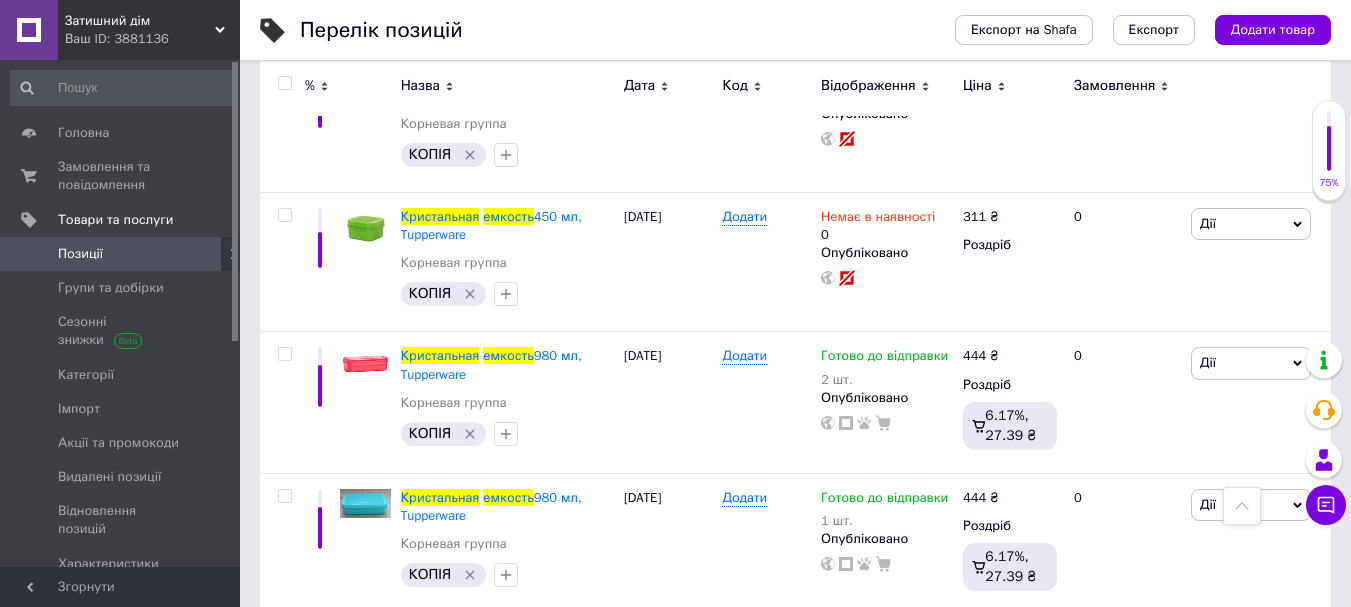 scroll, scrollTop: 523, scrollLeft: 0, axis: vertical 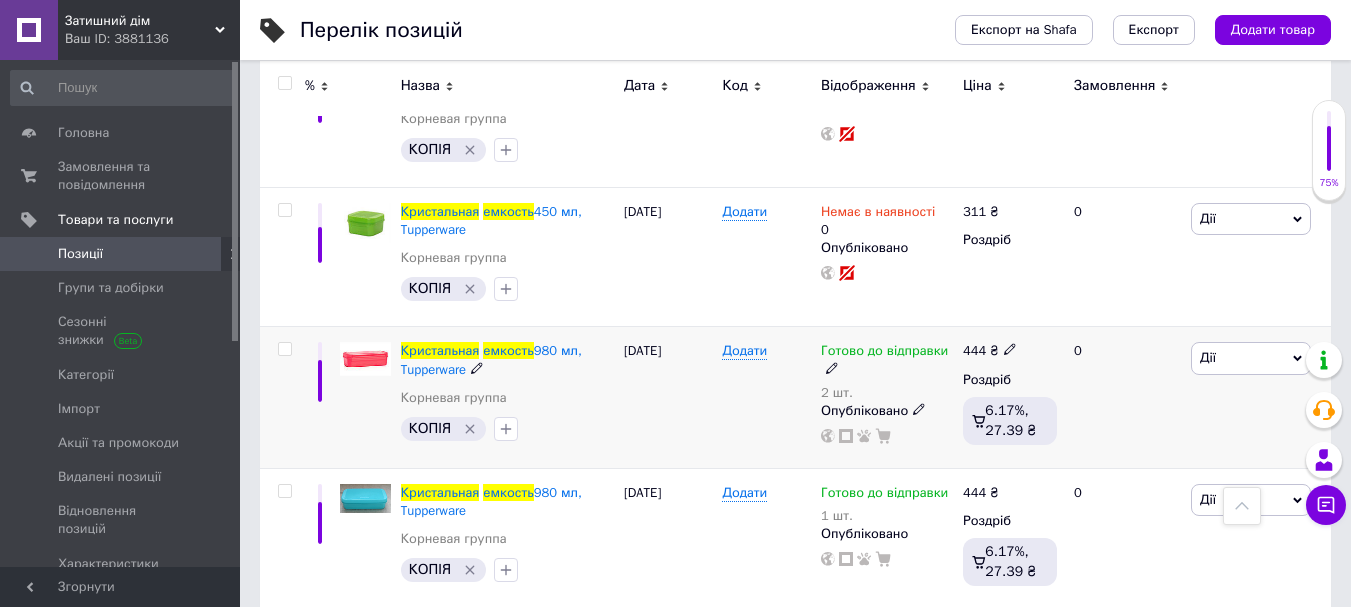 click on "Готово до відправки" at bounding box center (884, 353) 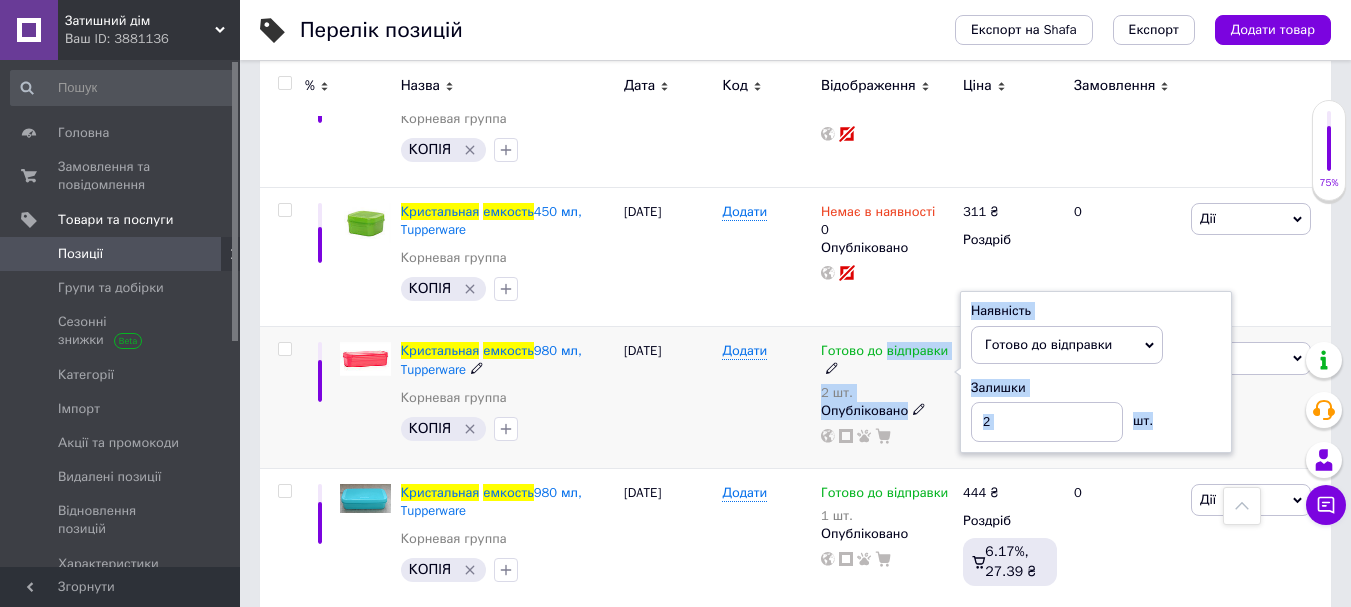 drag, startPoint x: 895, startPoint y: 349, endPoint x: 925, endPoint y: 429, distance: 85.44004 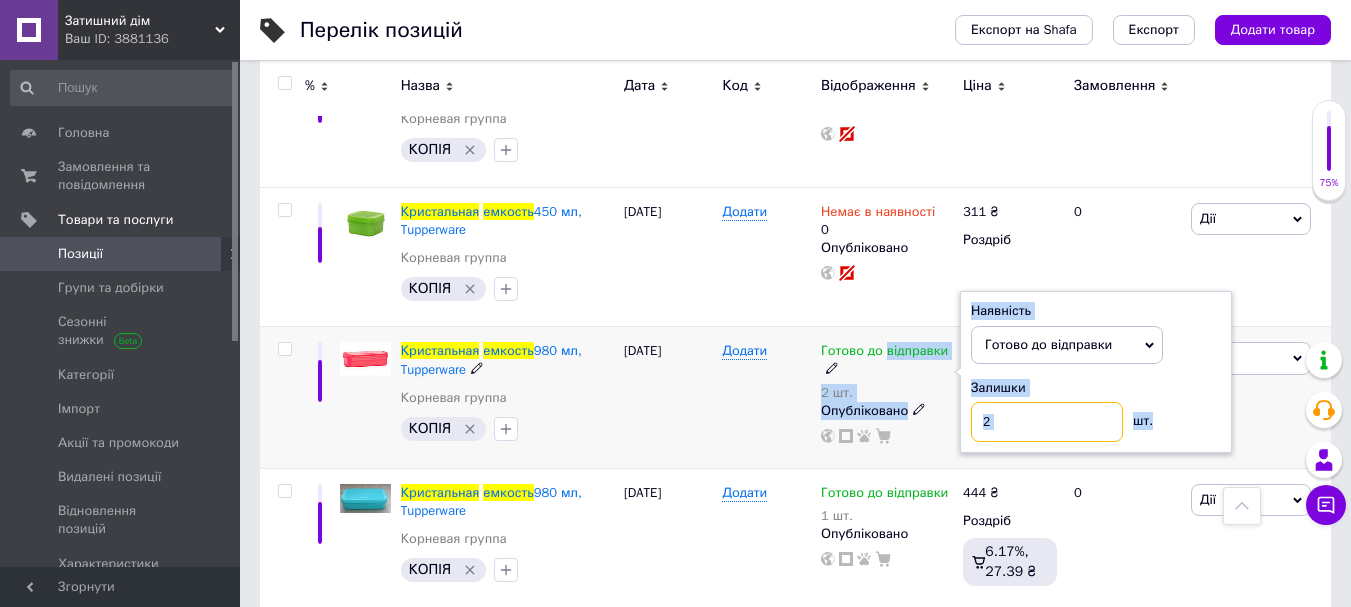 click on "2" at bounding box center (1047, 422) 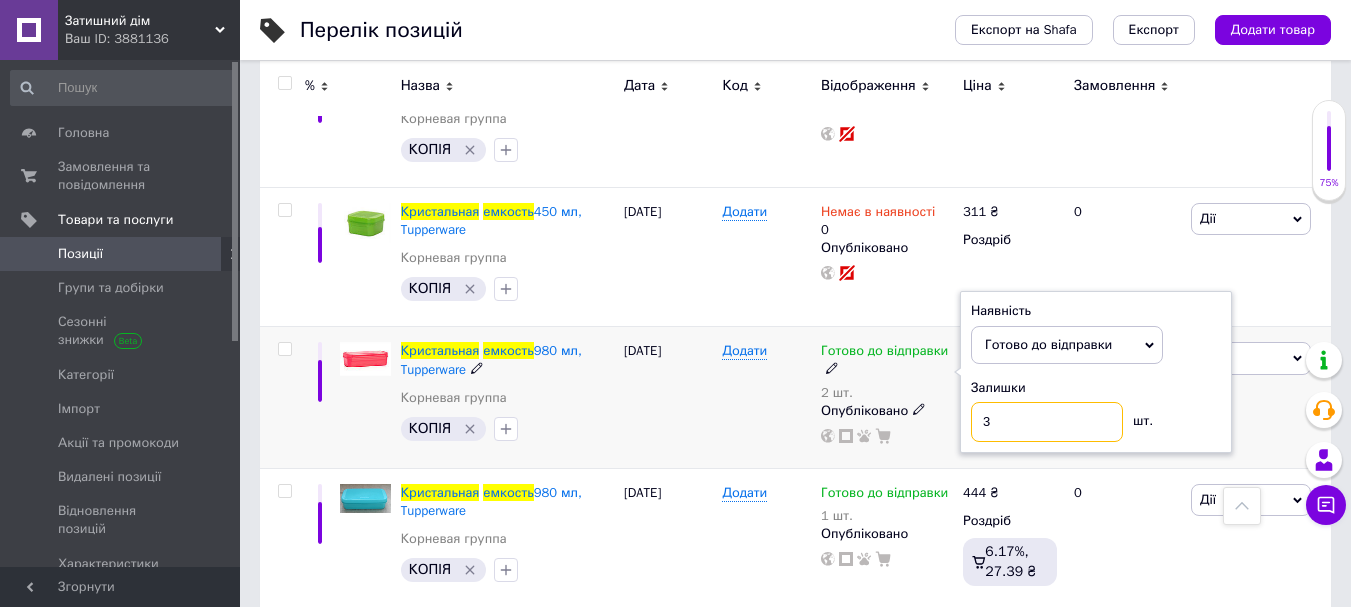 type on "3" 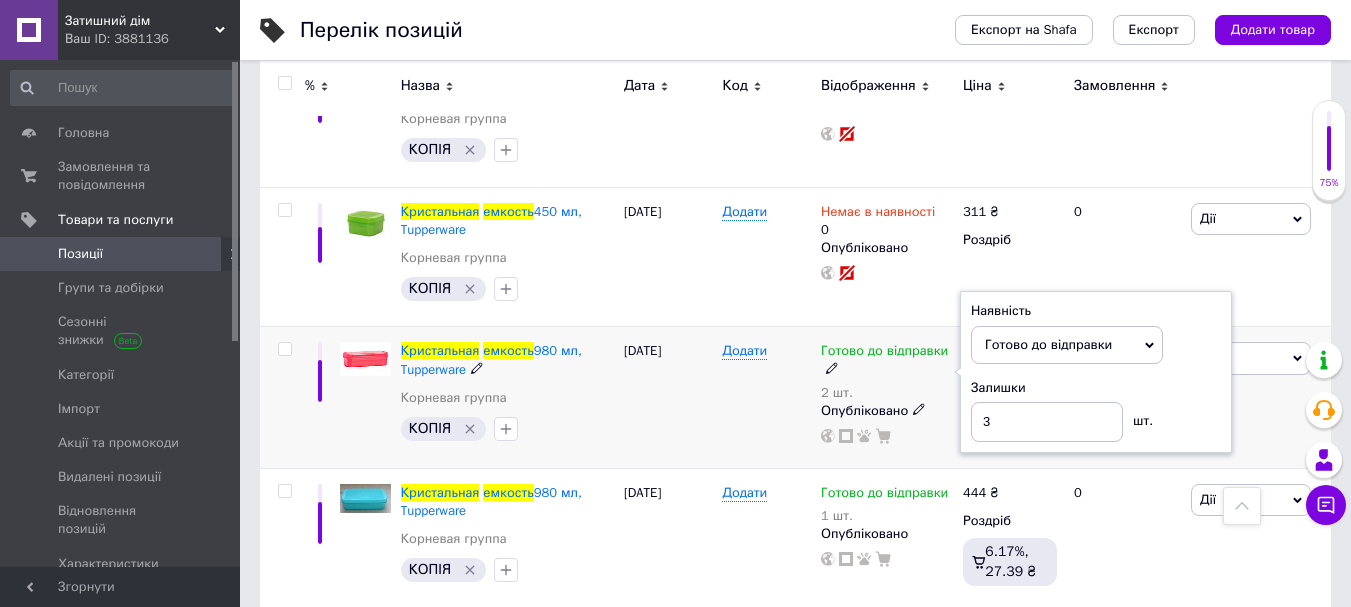 click on "[DATE]" at bounding box center (668, 397) 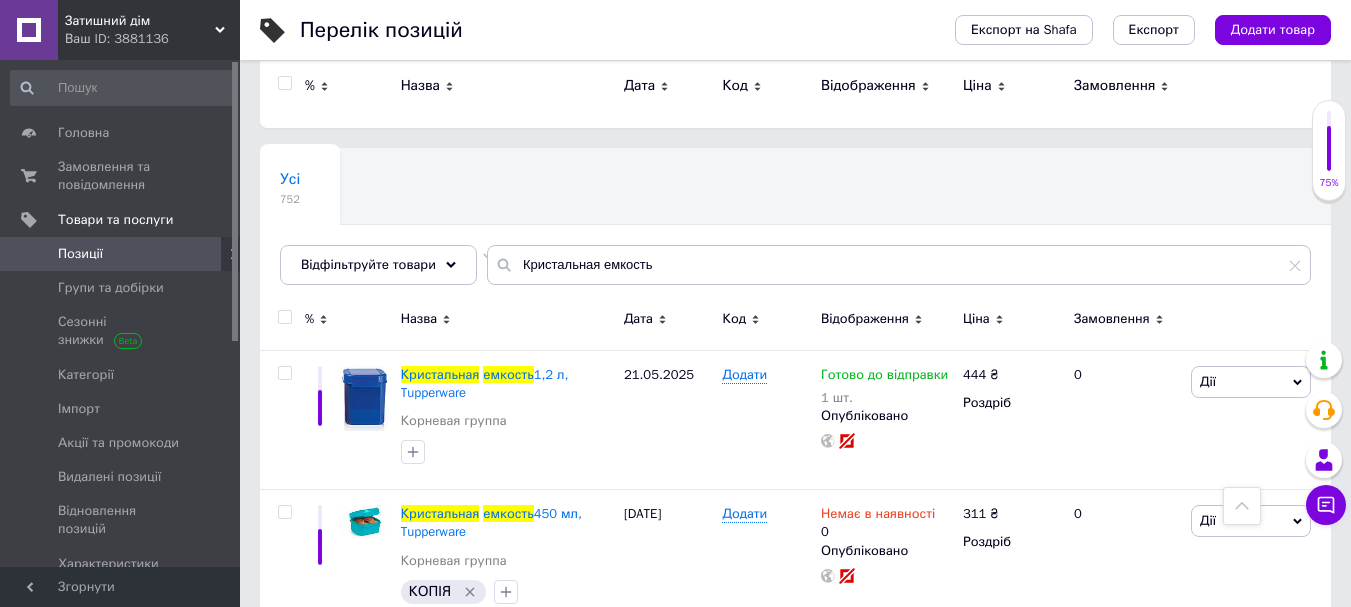scroll, scrollTop: 25, scrollLeft: 0, axis: vertical 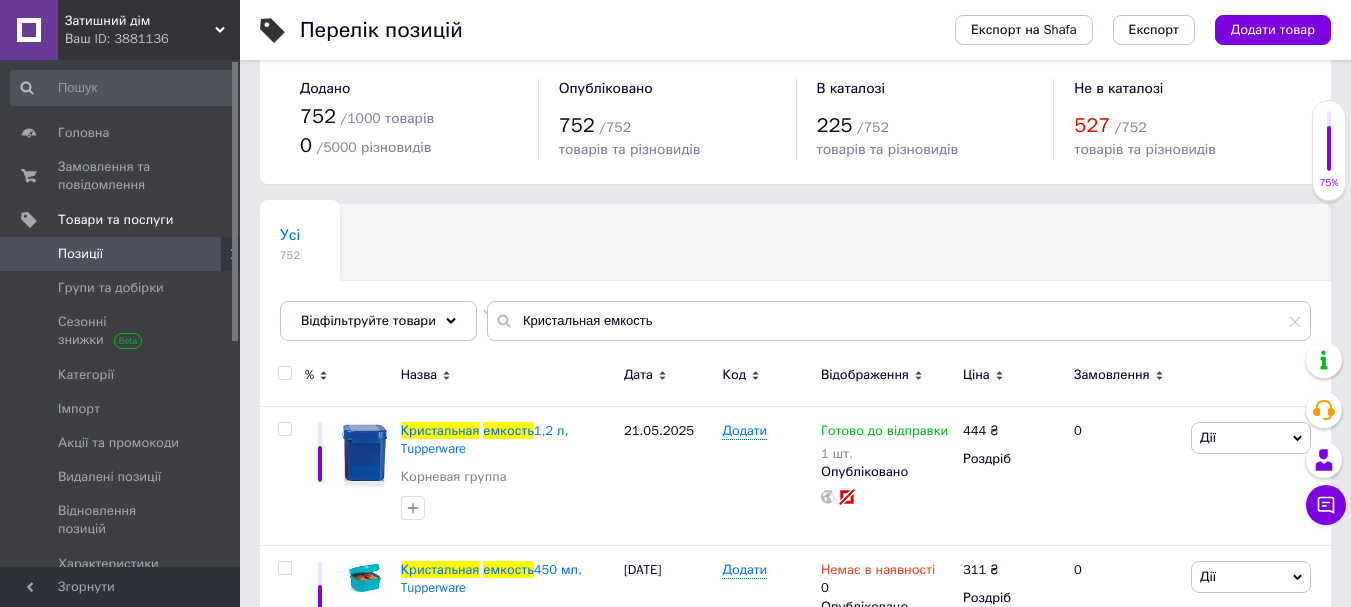 click on "Усі 752 Автозаповнення характе... 455 Видалити Редагувати Ok Відфільтровано...  Зберегти" at bounding box center [795, 282] 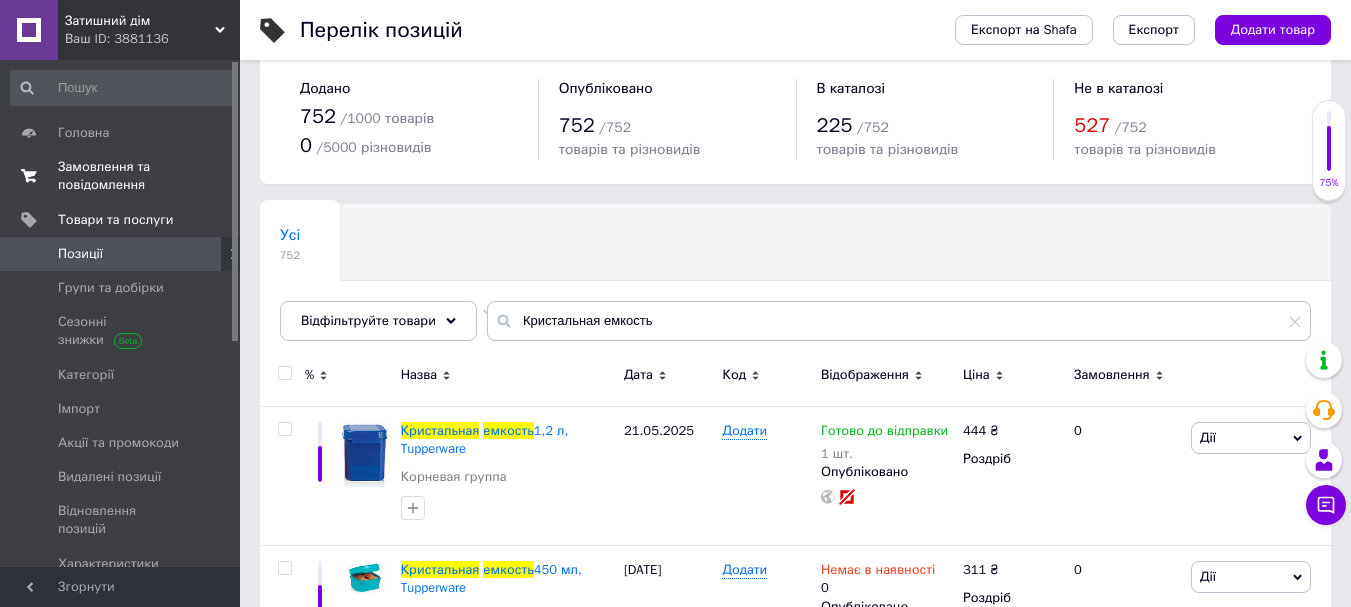 click on "Замовлення та повідомлення" at bounding box center (121, 176) 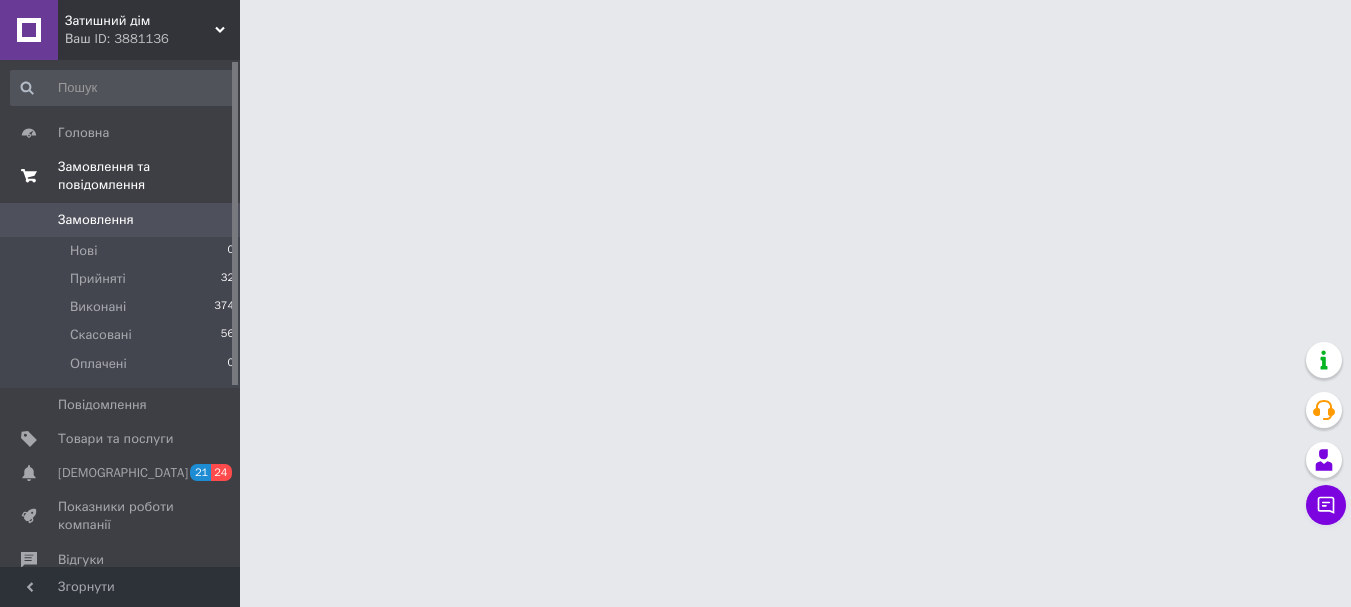 scroll, scrollTop: 0, scrollLeft: 0, axis: both 